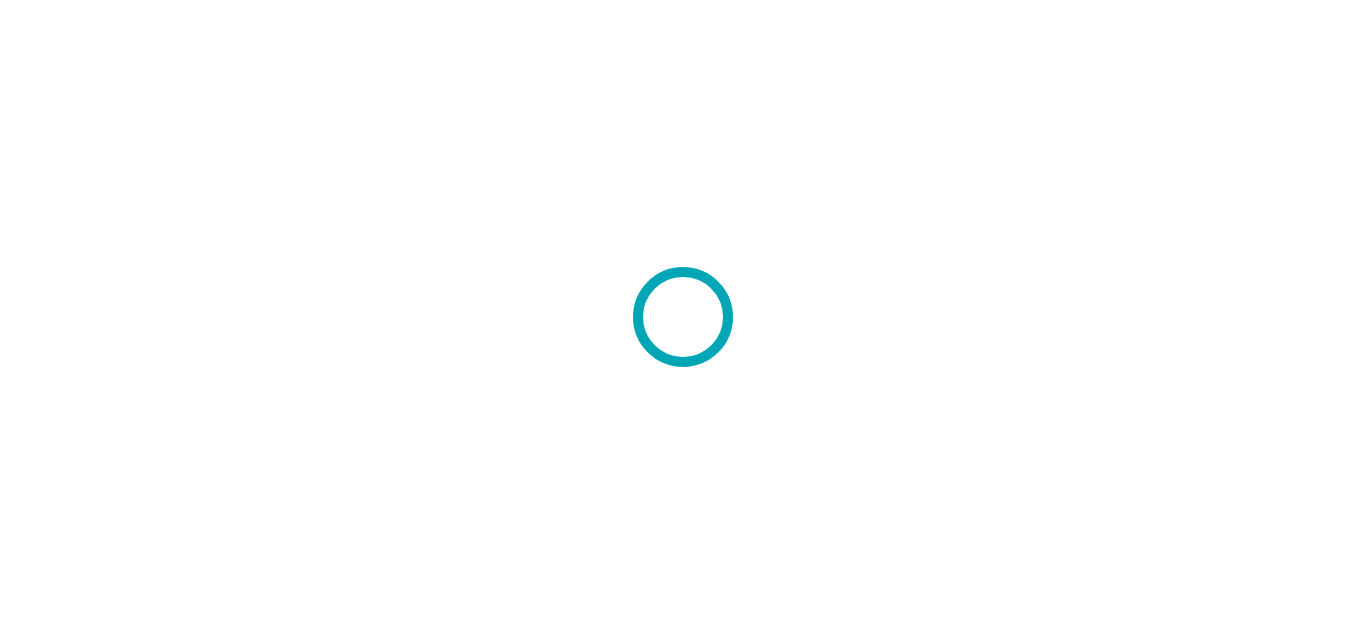 scroll, scrollTop: 0, scrollLeft: 0, axis: both 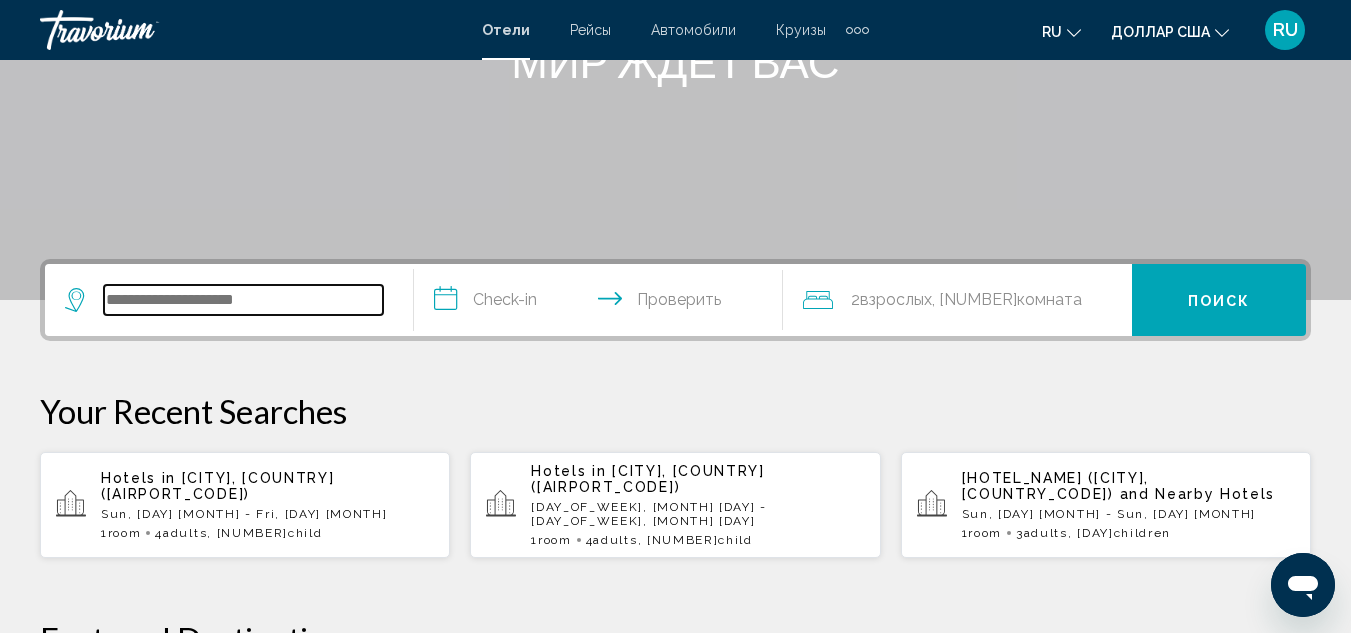 click at bounding box center [243, 300] 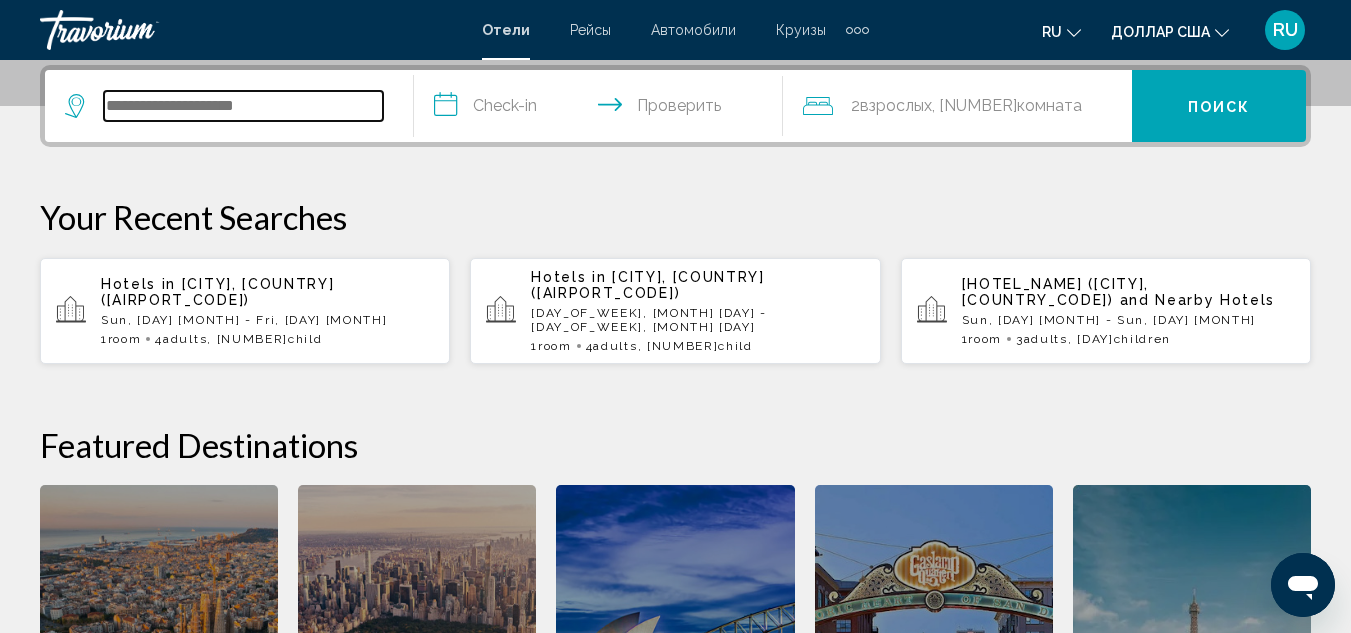 click at bounding box center [243, 106] 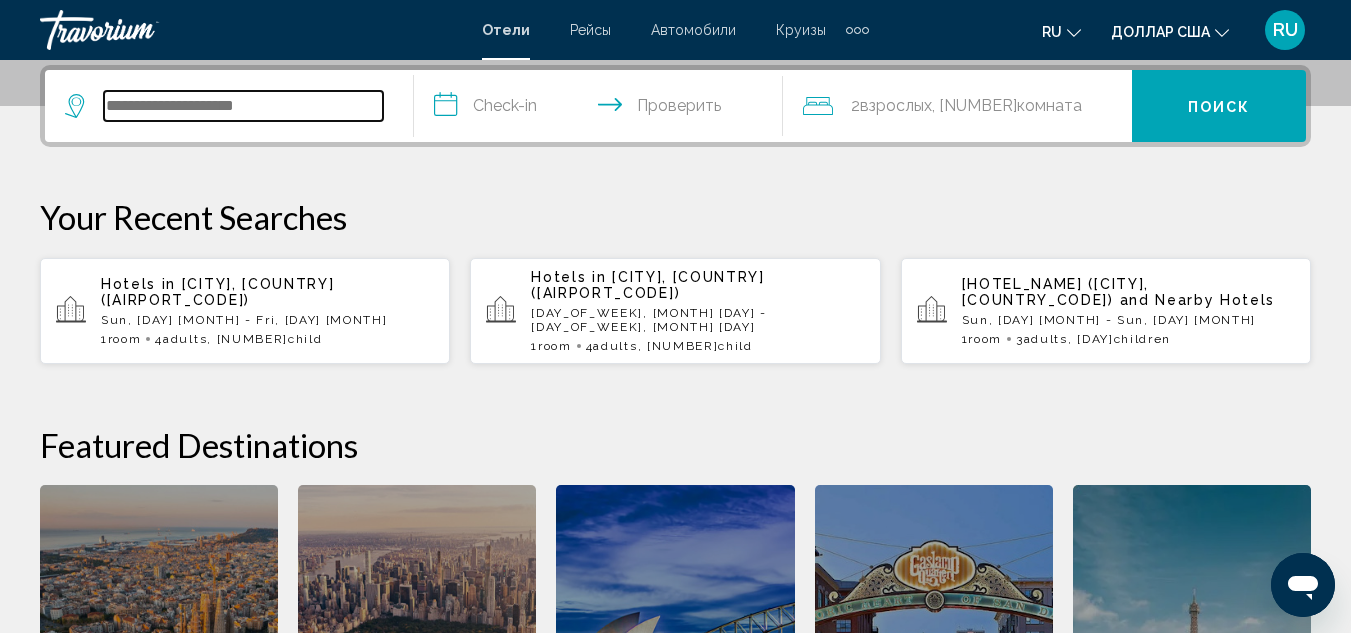 paste on "*****" 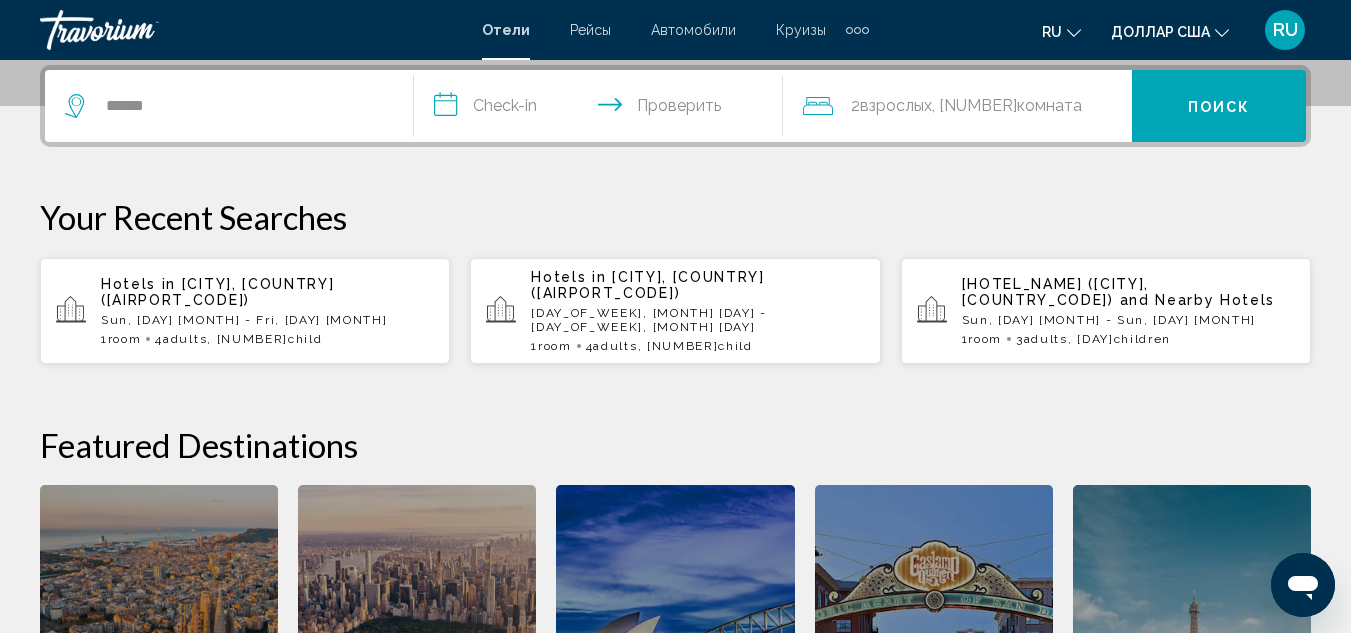 click on "**********" at bounding box center [602, 109] 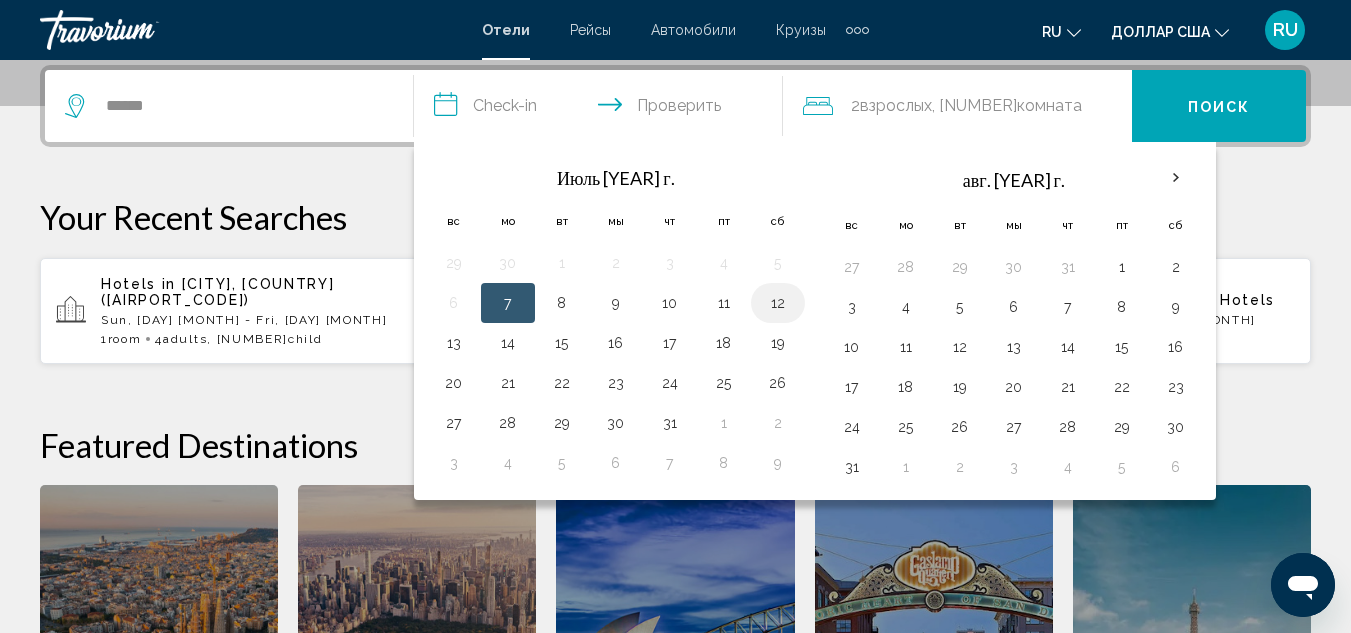 click on "12" at bounding box center (778, 303) 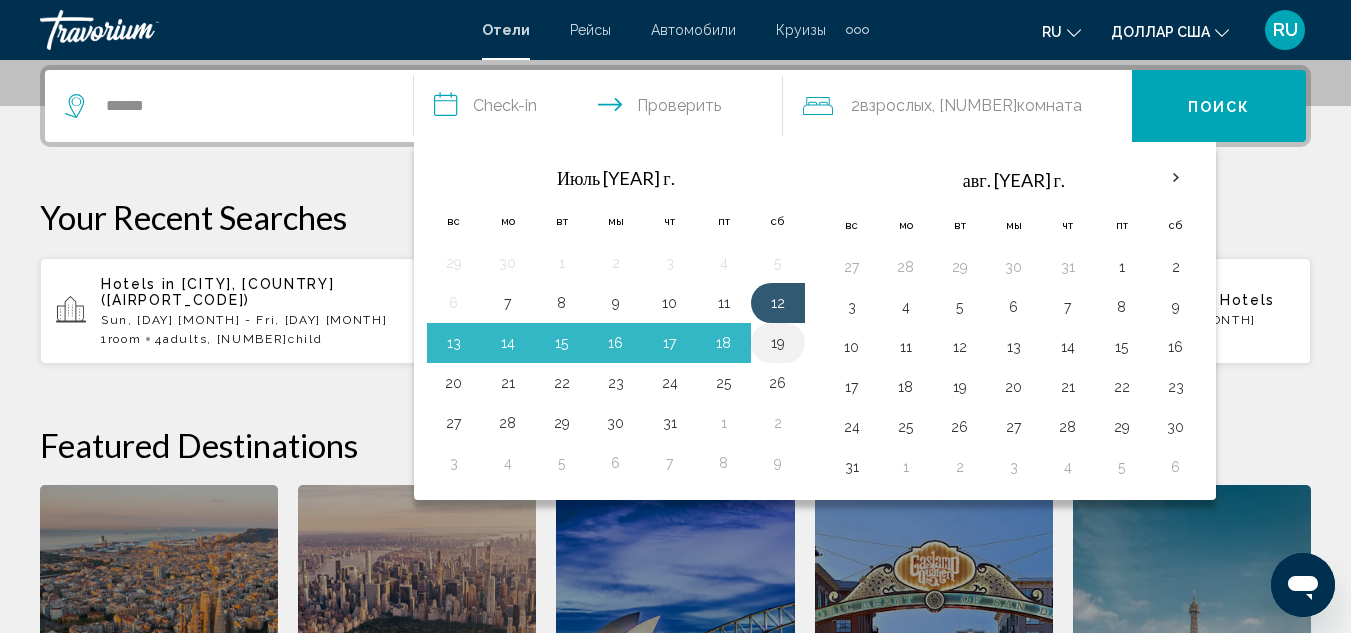 click on "19" at bounding box center (778, 343) 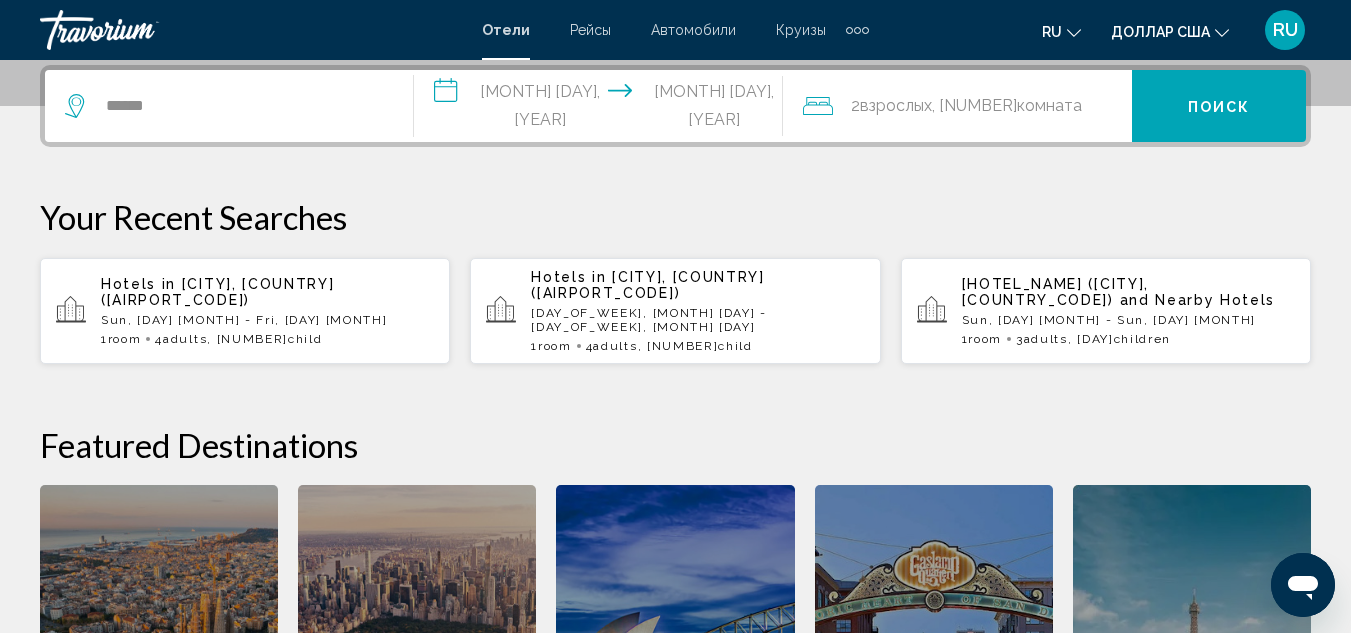 click on "взрослых" at bounding box center (896, 105) 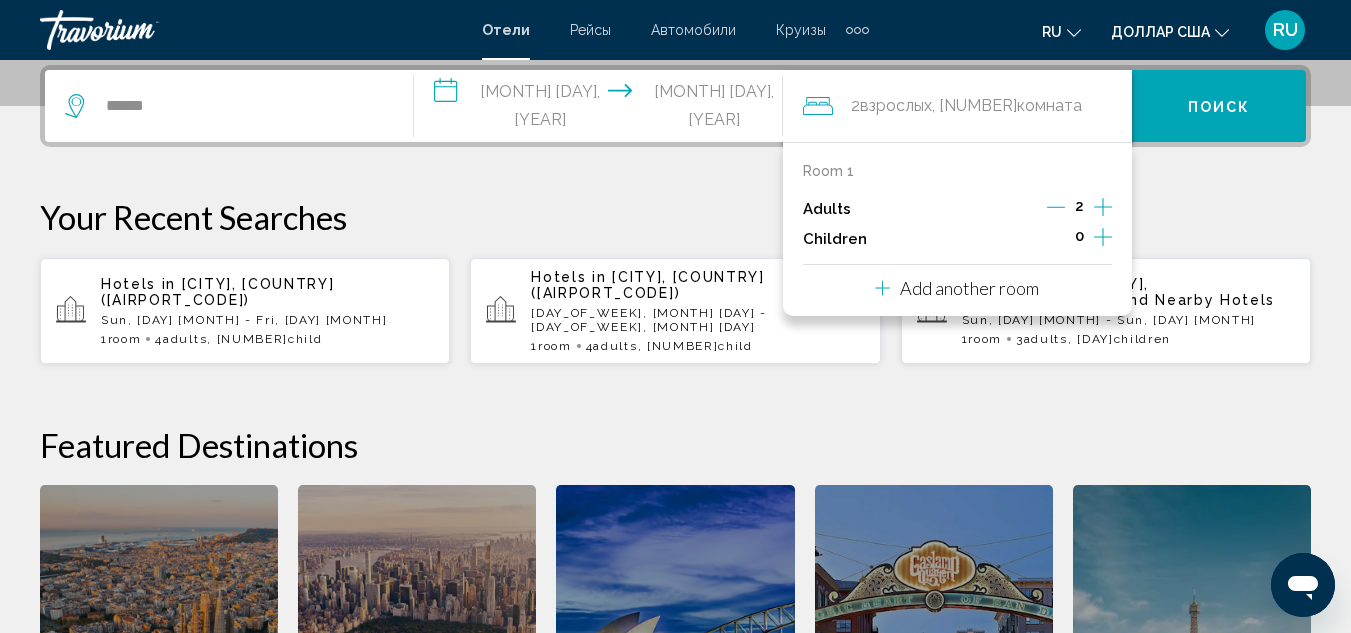 click at bounding box center (1103, 207) 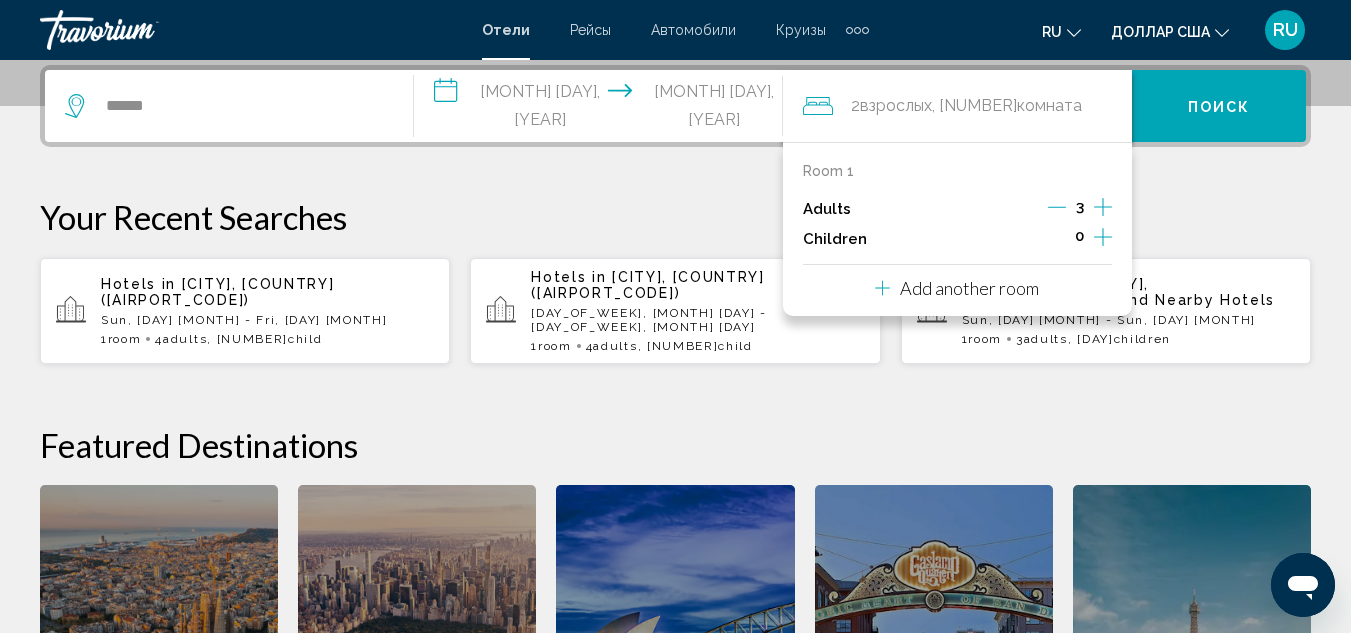 click at bounding box center (1103, 237) 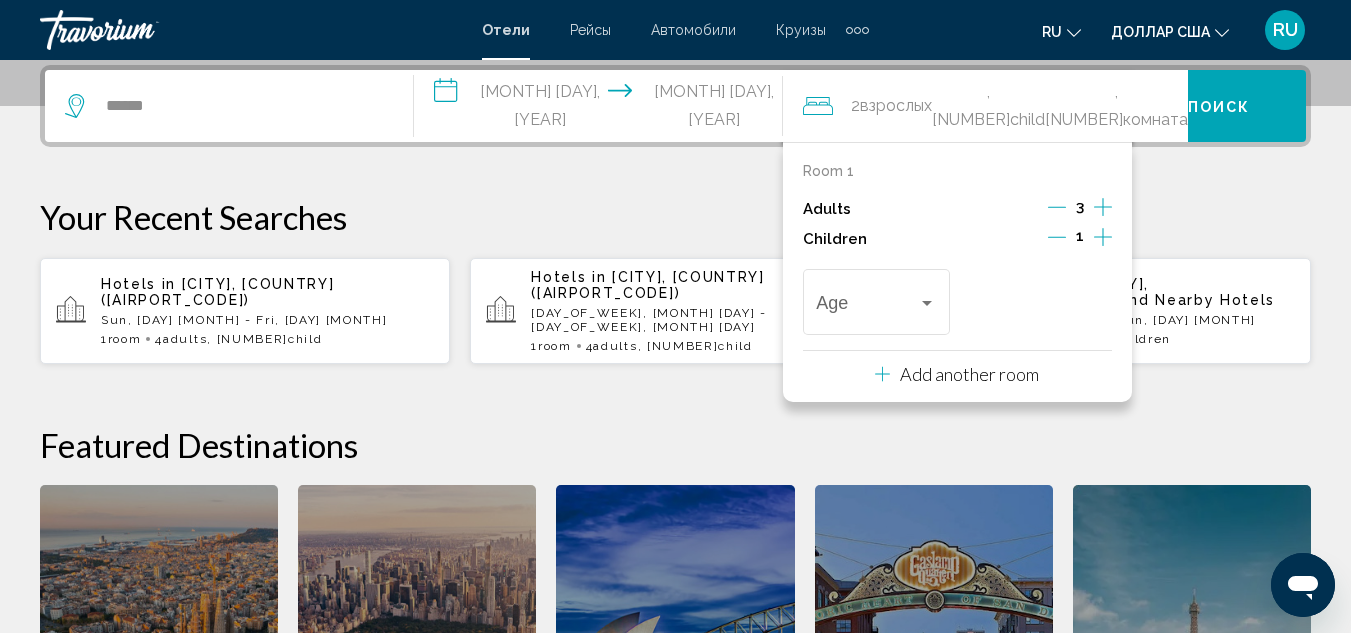 click at bounding box center [1103, 237] 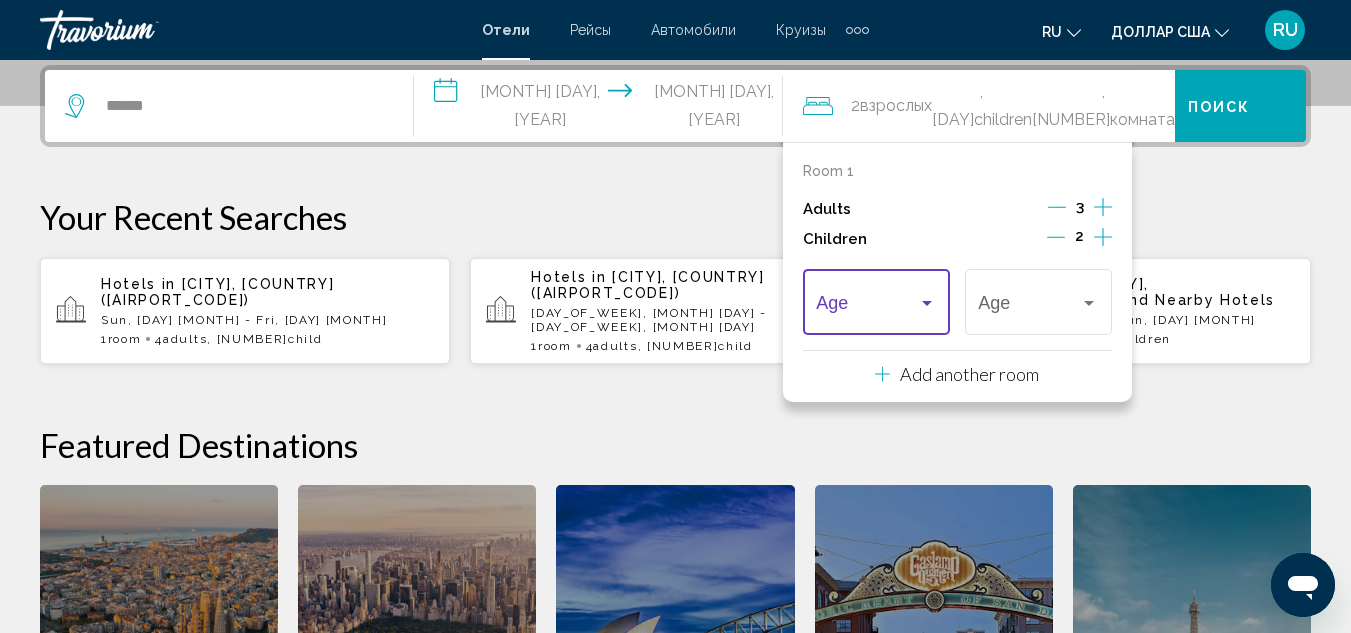 click at bounding box center (927, 303) 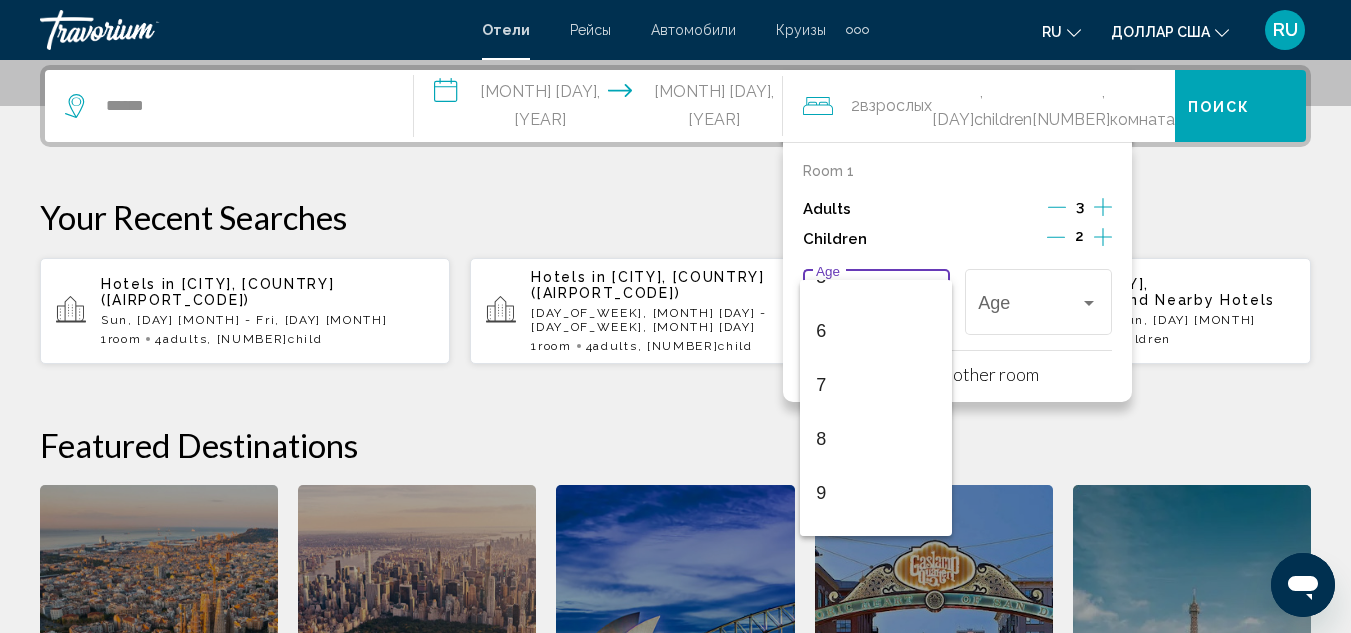scroll, scrollTop: 700, scrollLeft: 0, axis: vertical 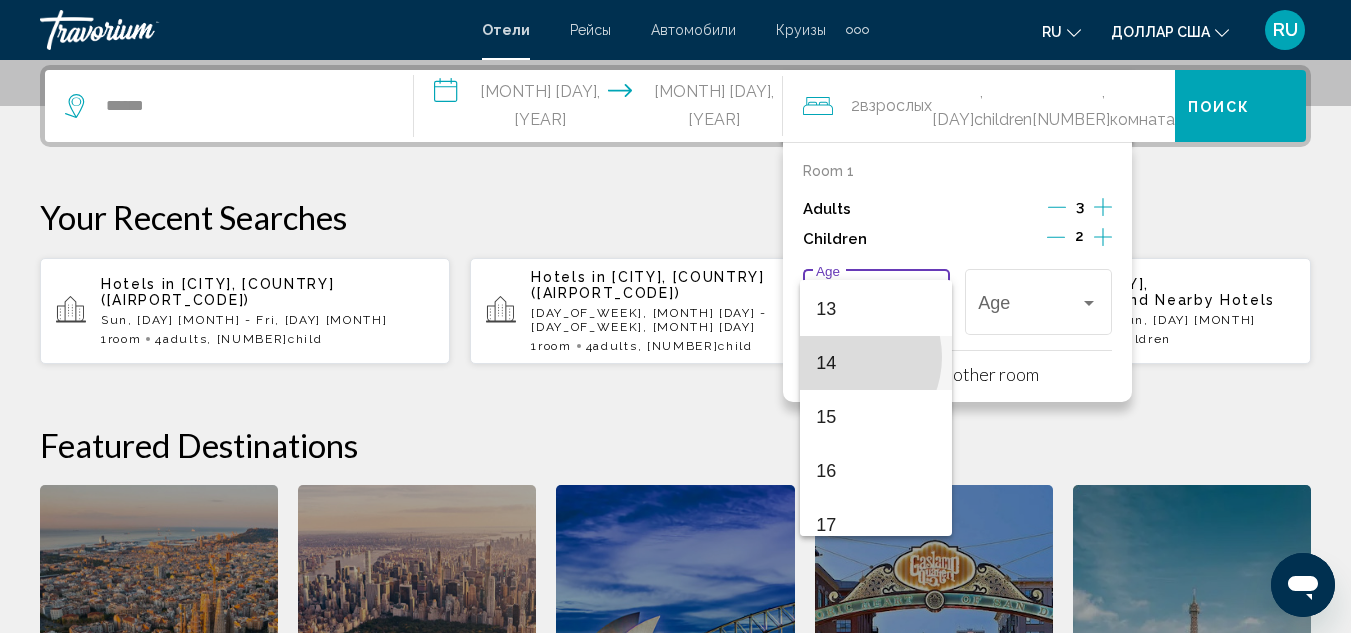click on "14" at bounding box center (876, 363) 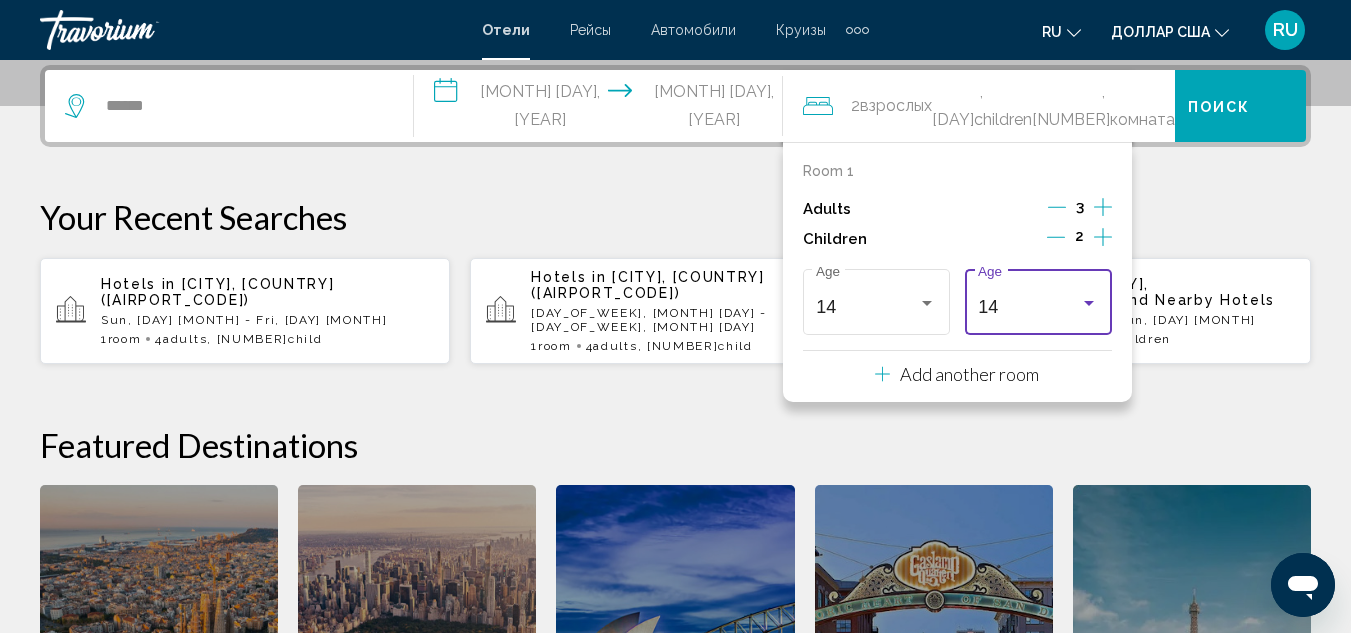 click at bounding box center (1089, 303) 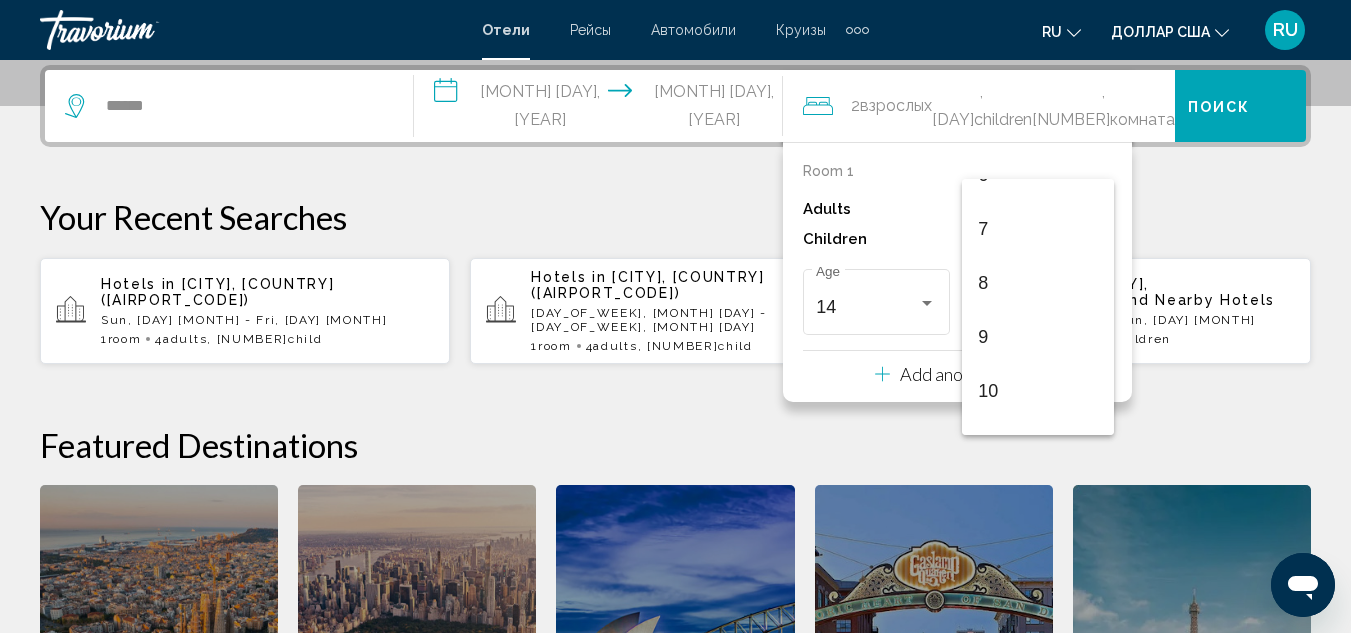 scroll, scrollTop: 555, scrollLeft: 0, axis: vertical 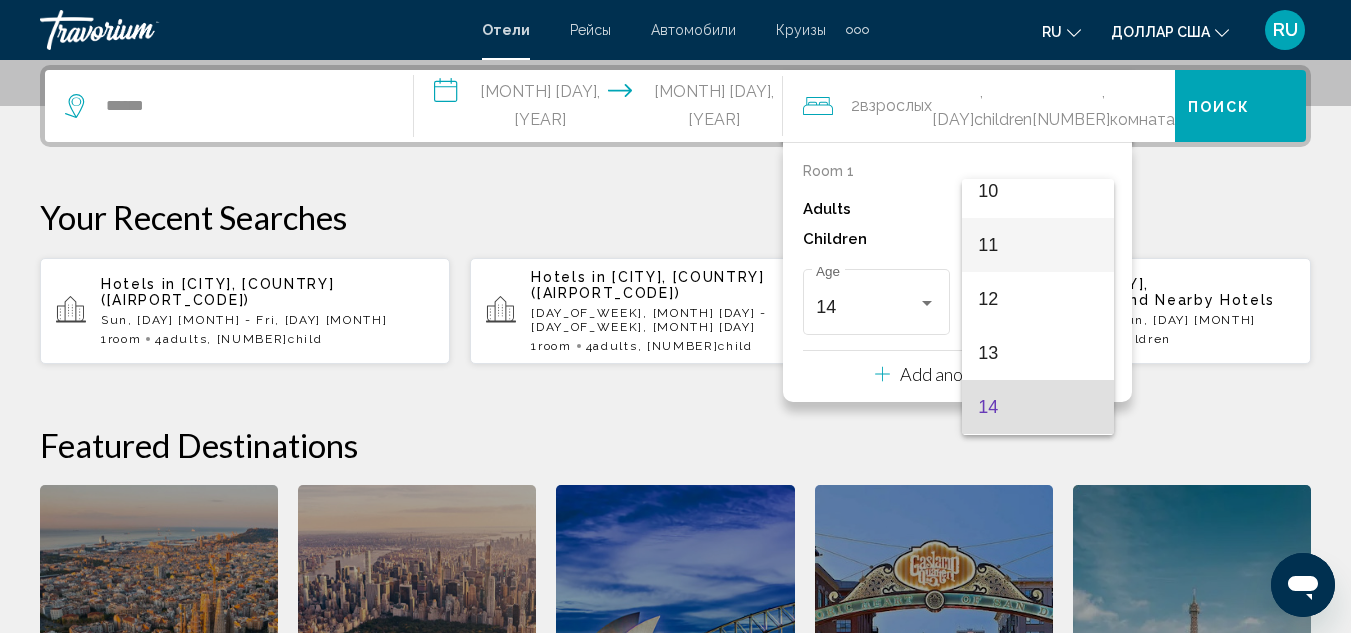 click on "11" at bounding box center [1038, 245] 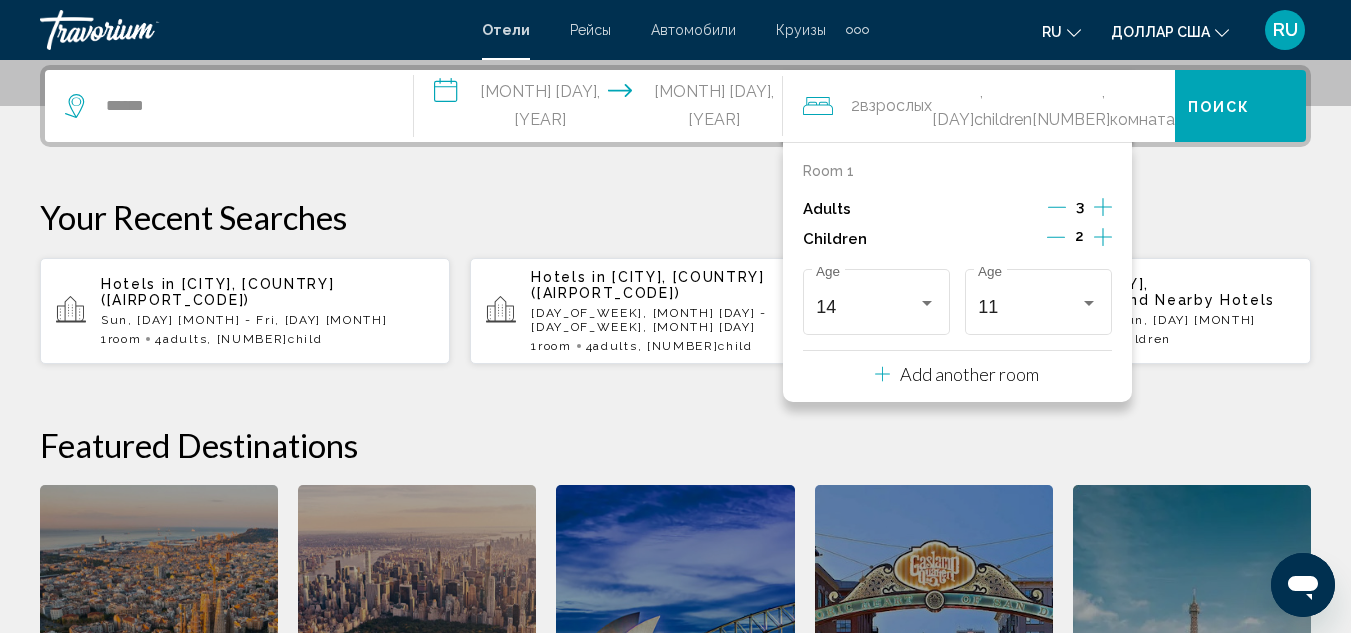 click at bounding box center [1103, 207] 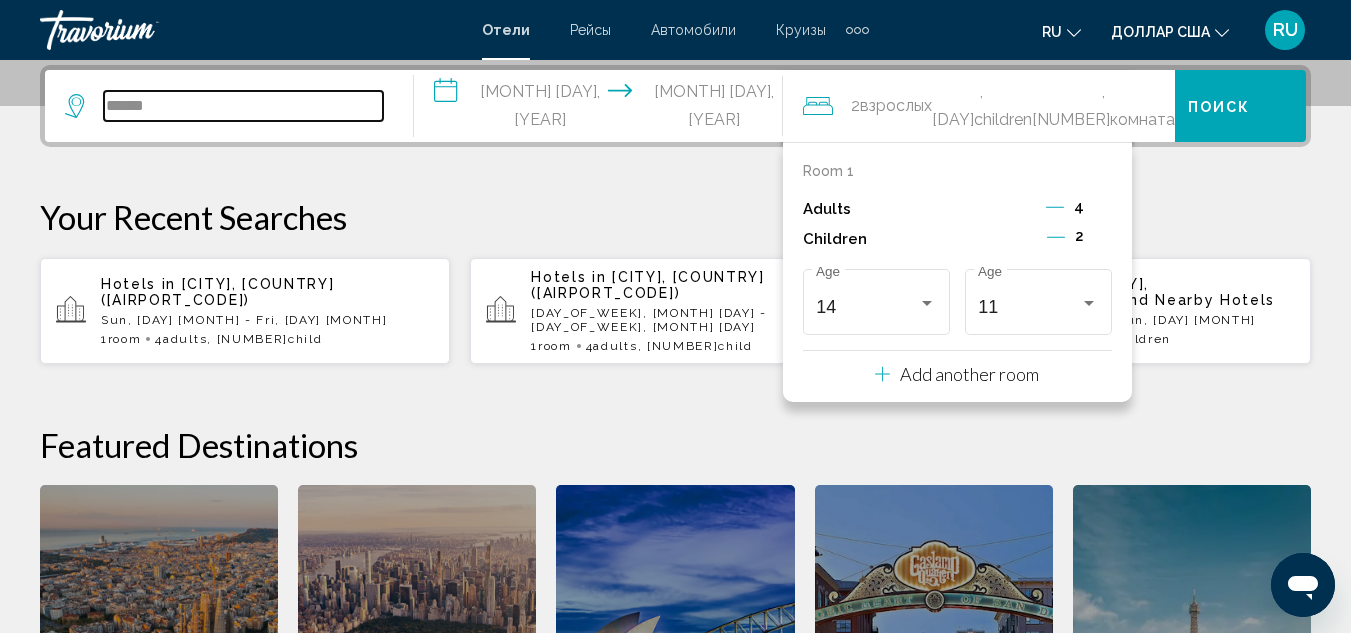 click on "*****" at bounding box center [243, 106] 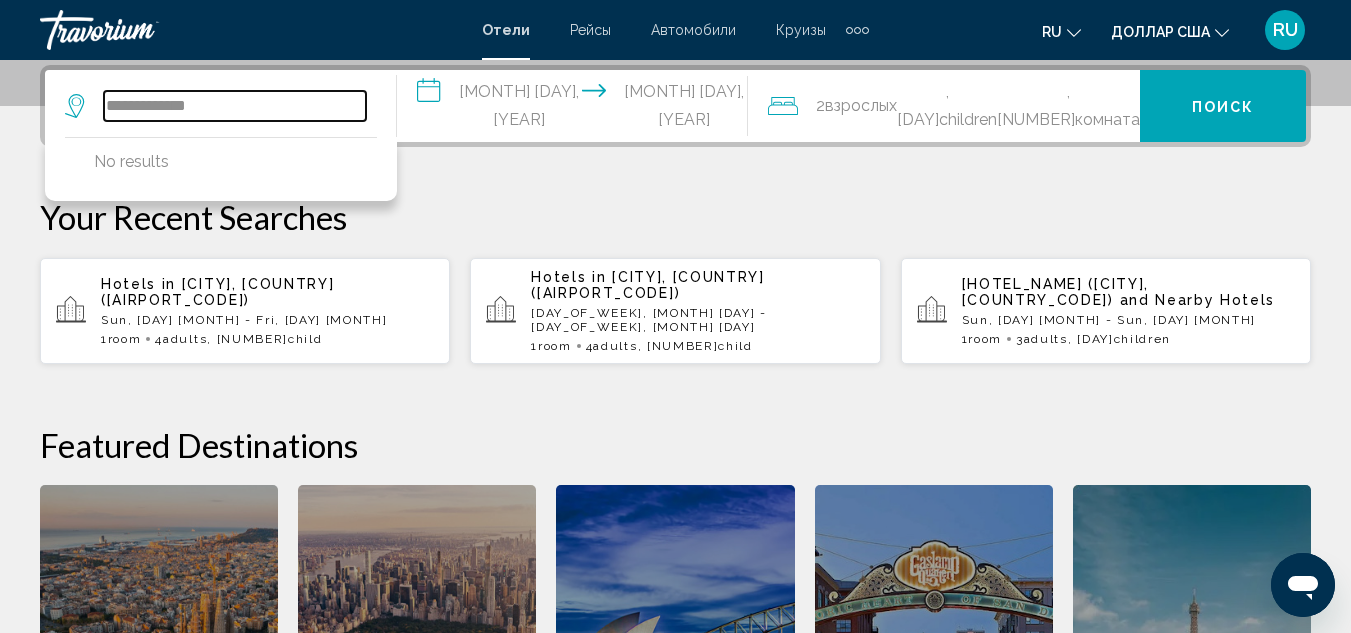 click on "**********" at bounding box center [235, 106] 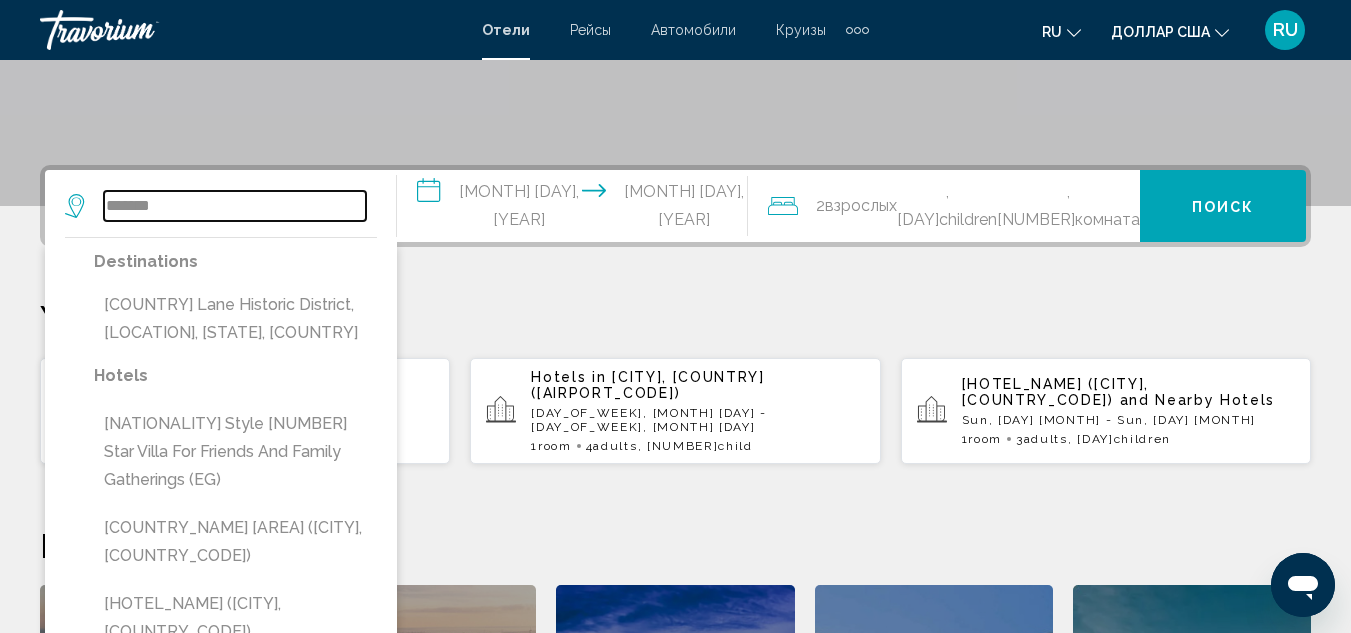 scroll, scrollTop: 594, scrollLeft: 0, axis: vertical 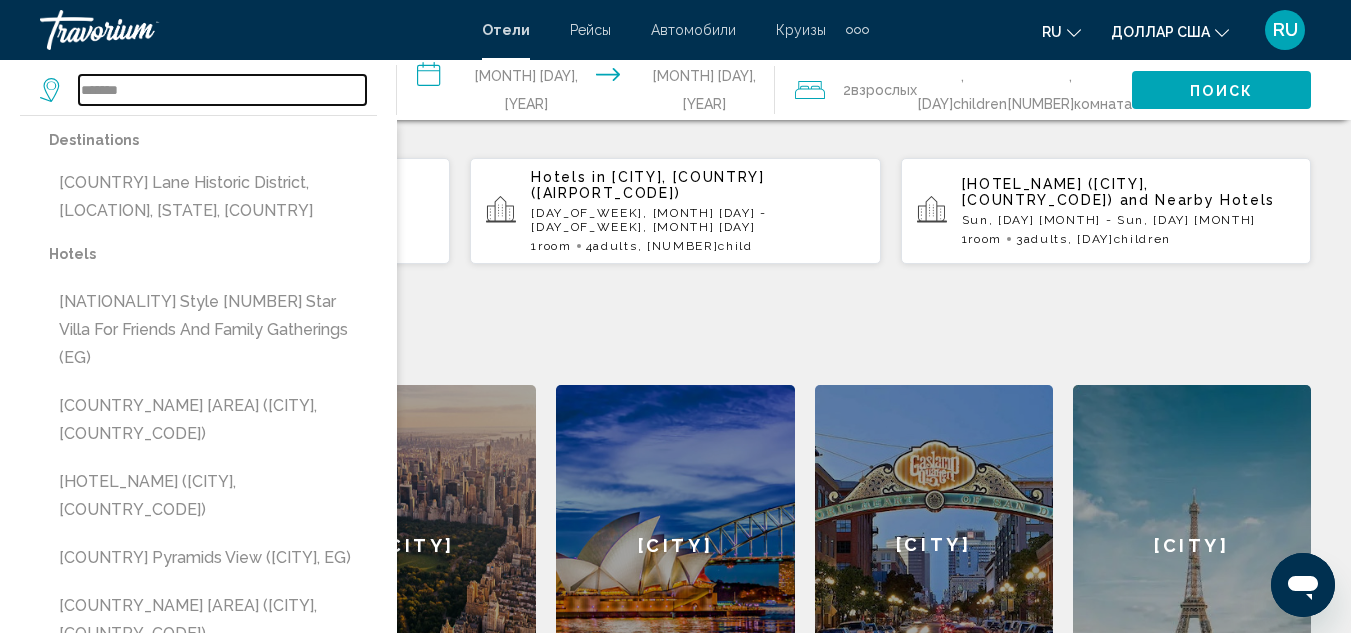 paste on "**********" 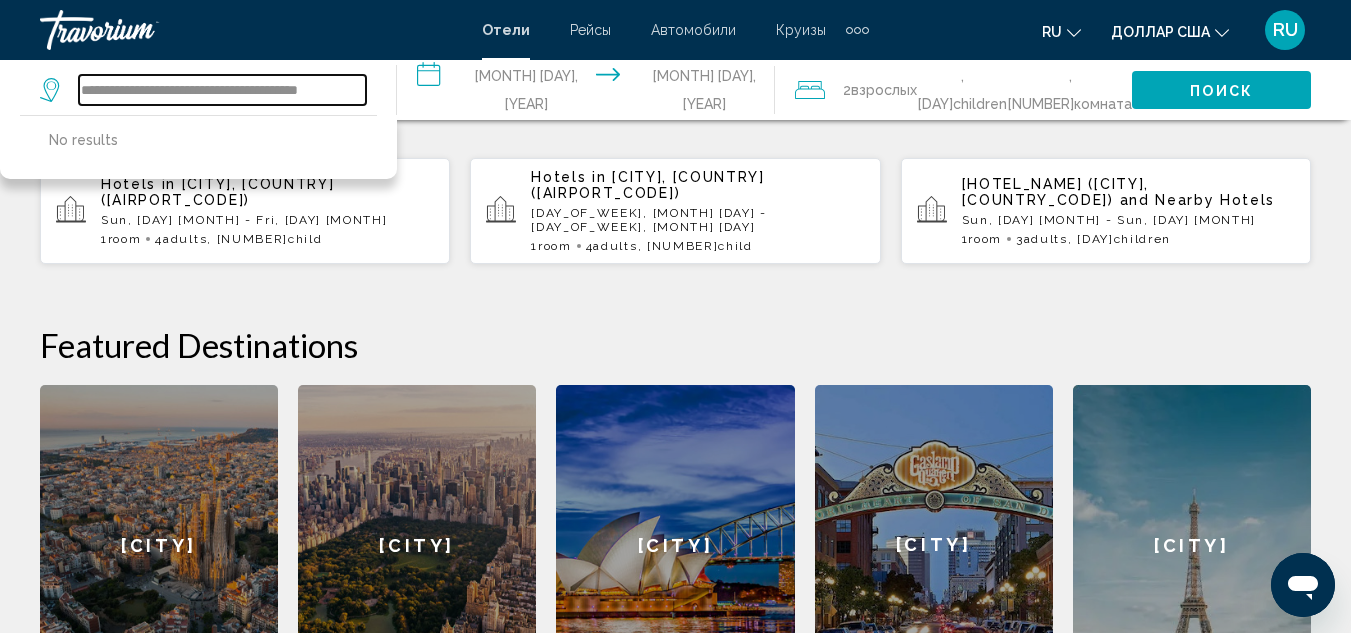 scroll, scrollTop: 0, scrollLeft: 0, axis: both 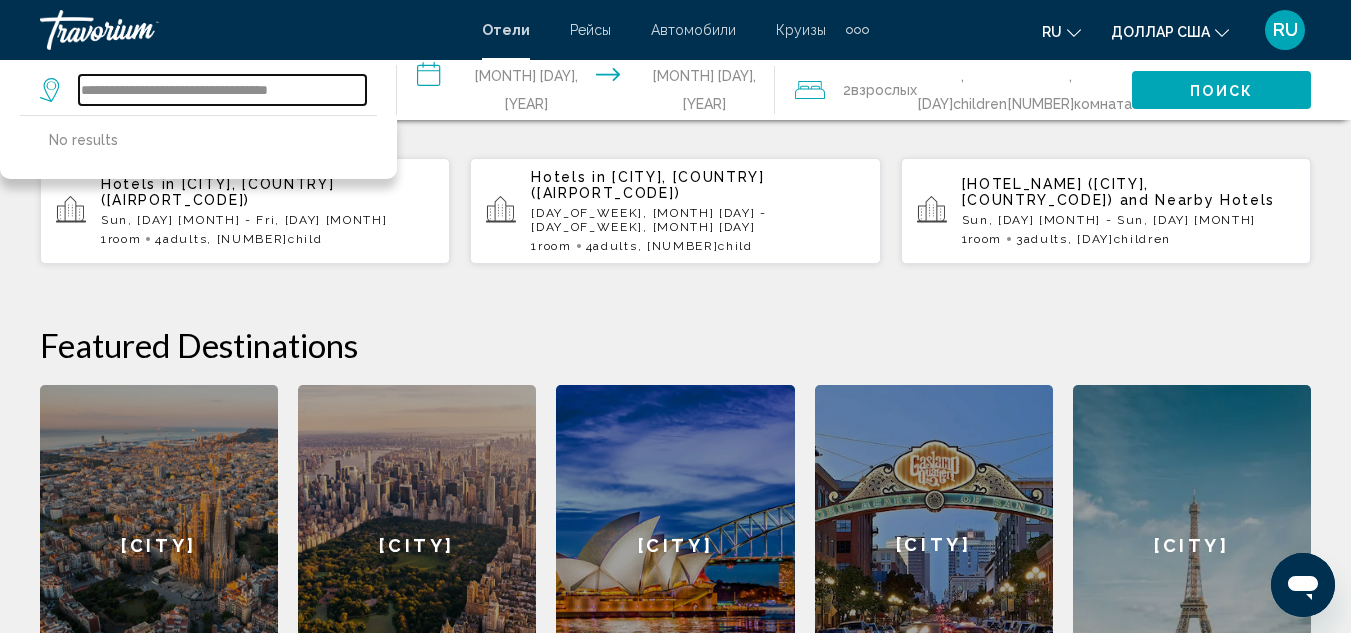 click on "**********" at bounding box center (222, 90) 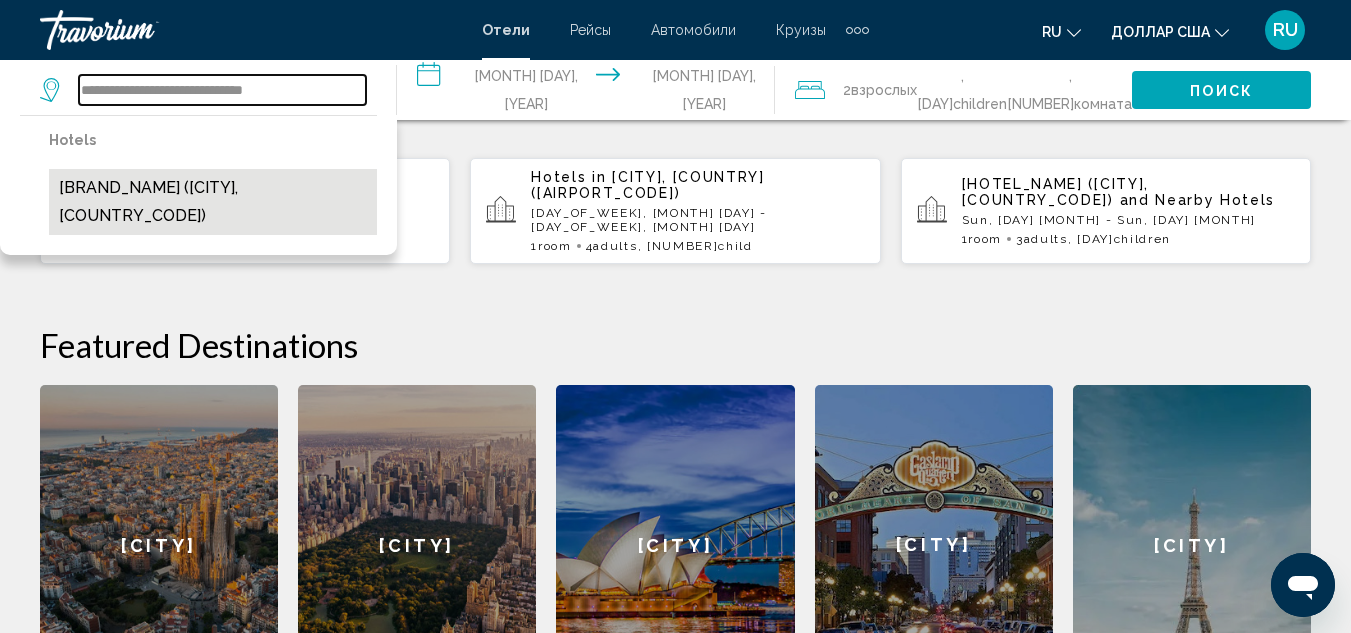 type on "**********" 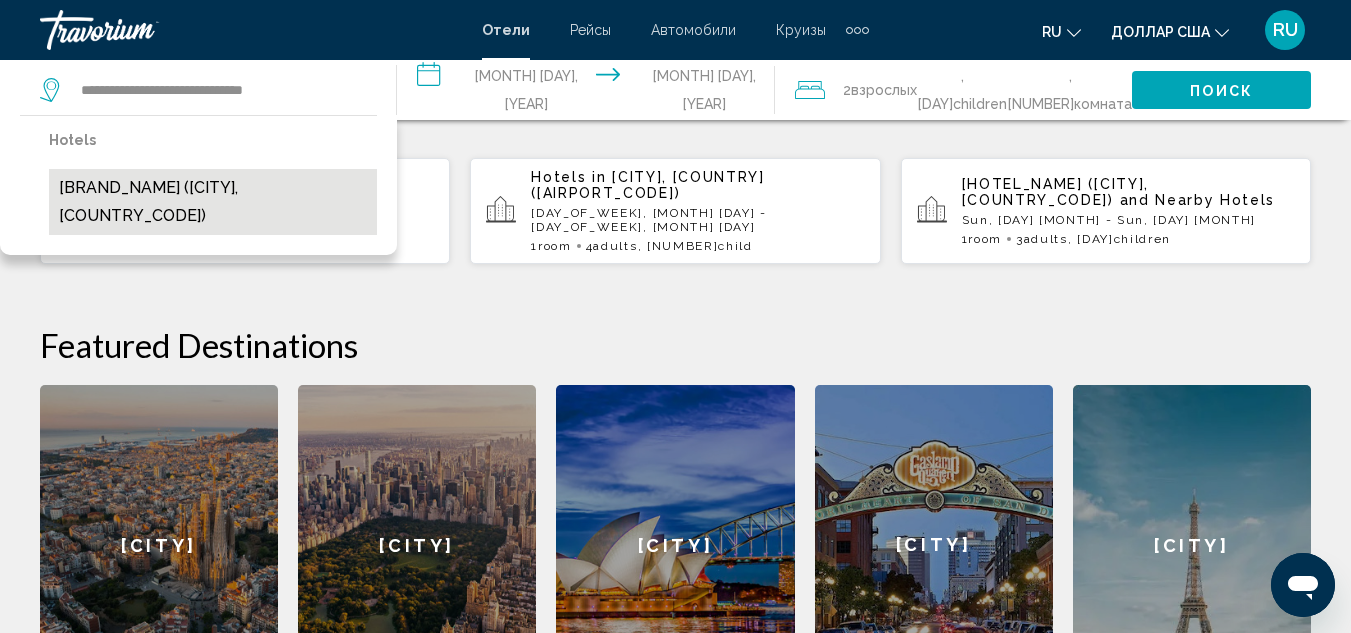 click on "[BRAND_NAME] ([CITY], [COUNTRY_CODE])" at bounding box center (213, 202) 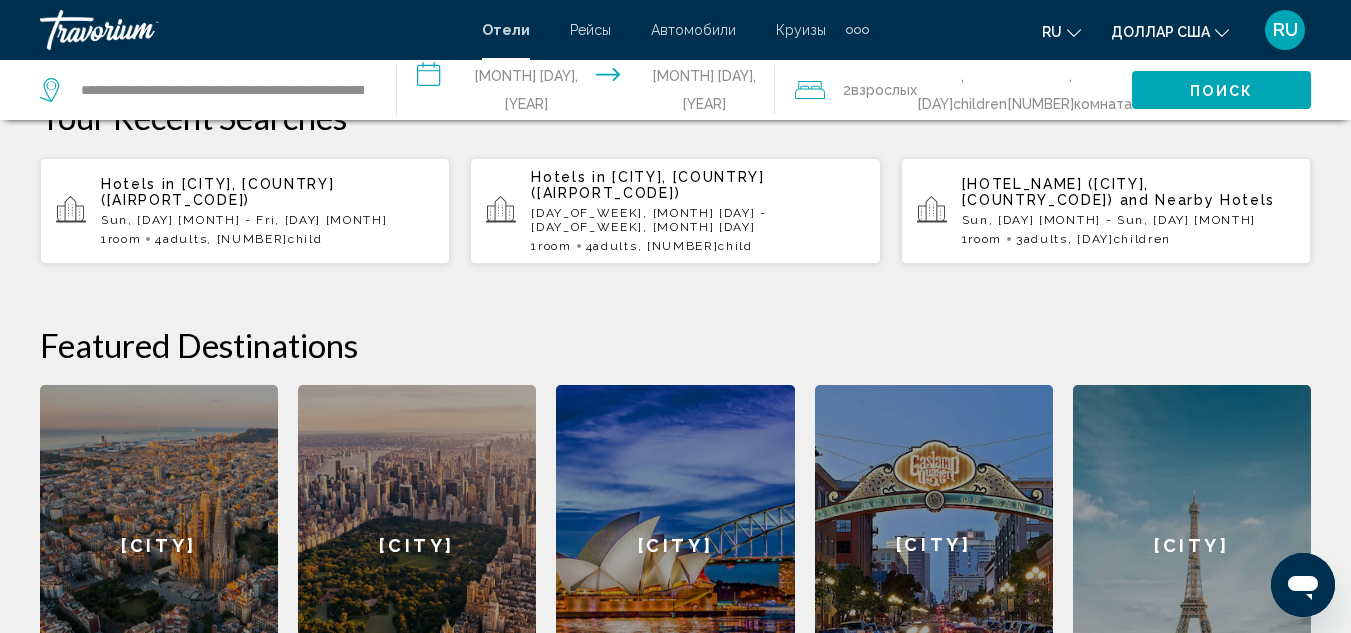 click on "Поиск" at bounding box center [1221, 91] 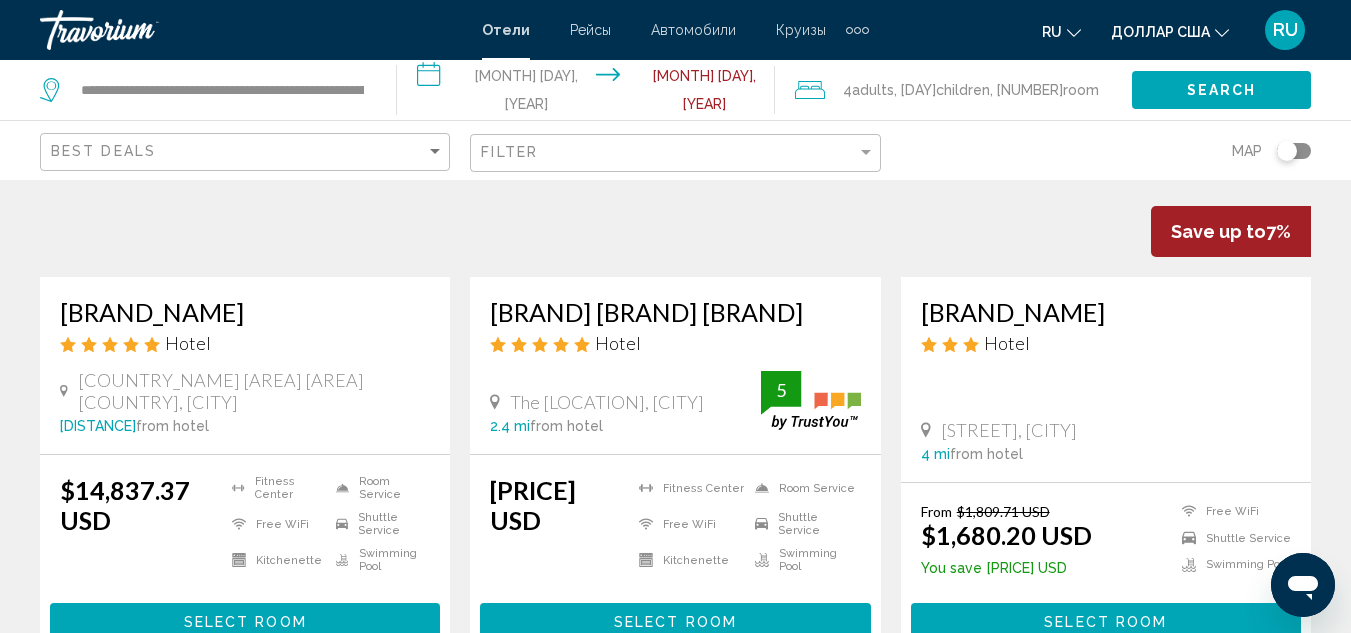 scroll, scrollTop: 1500, scrollLeft: 0, axis: vertical 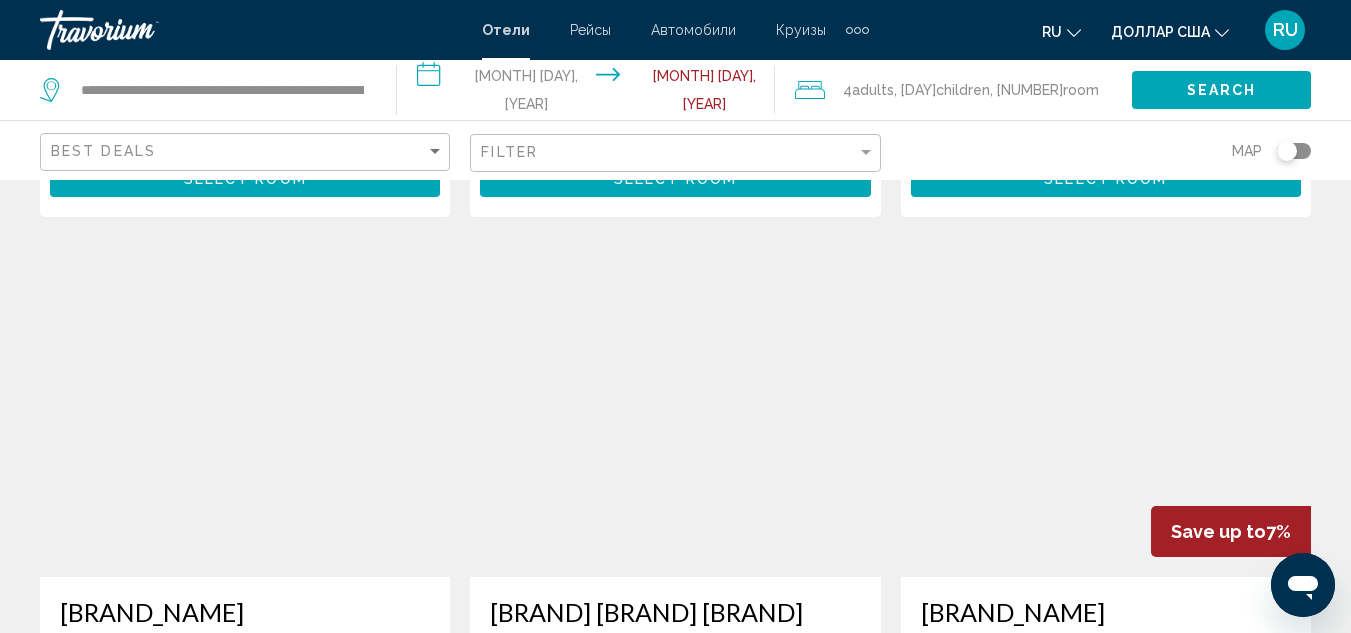 click at bounding box center (1106, 417) 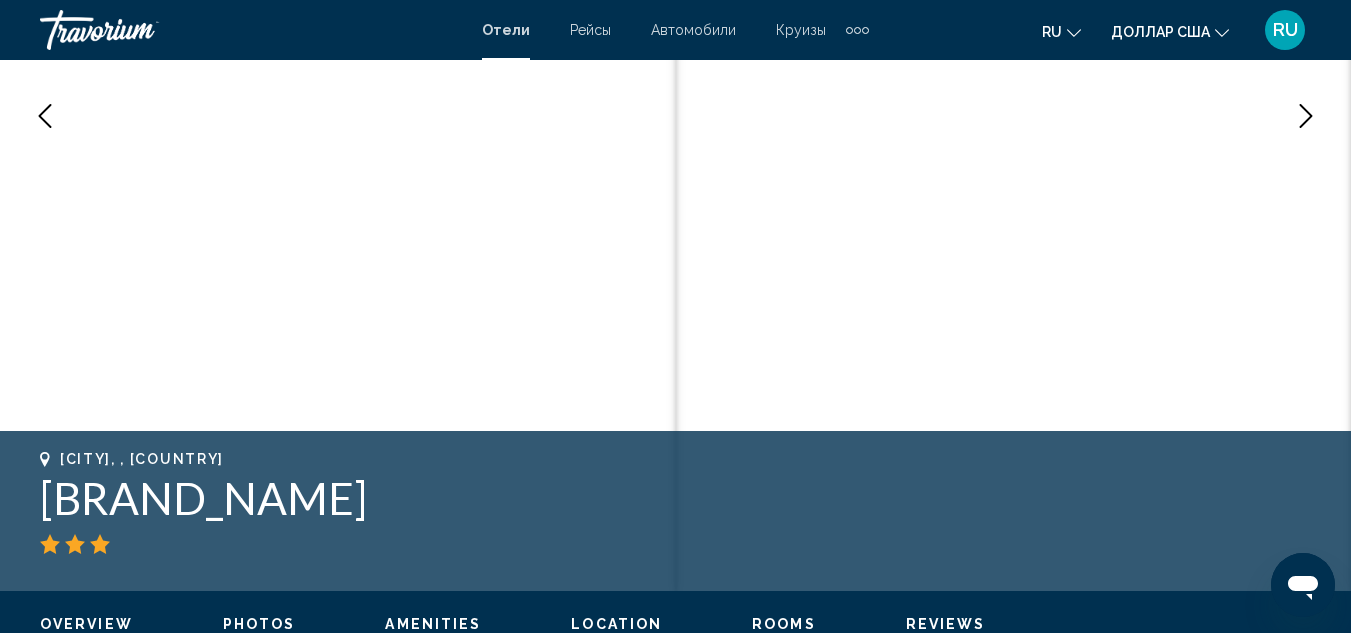 scroll, scrollTop: 219, scrollLeft: 0, axis: vertical 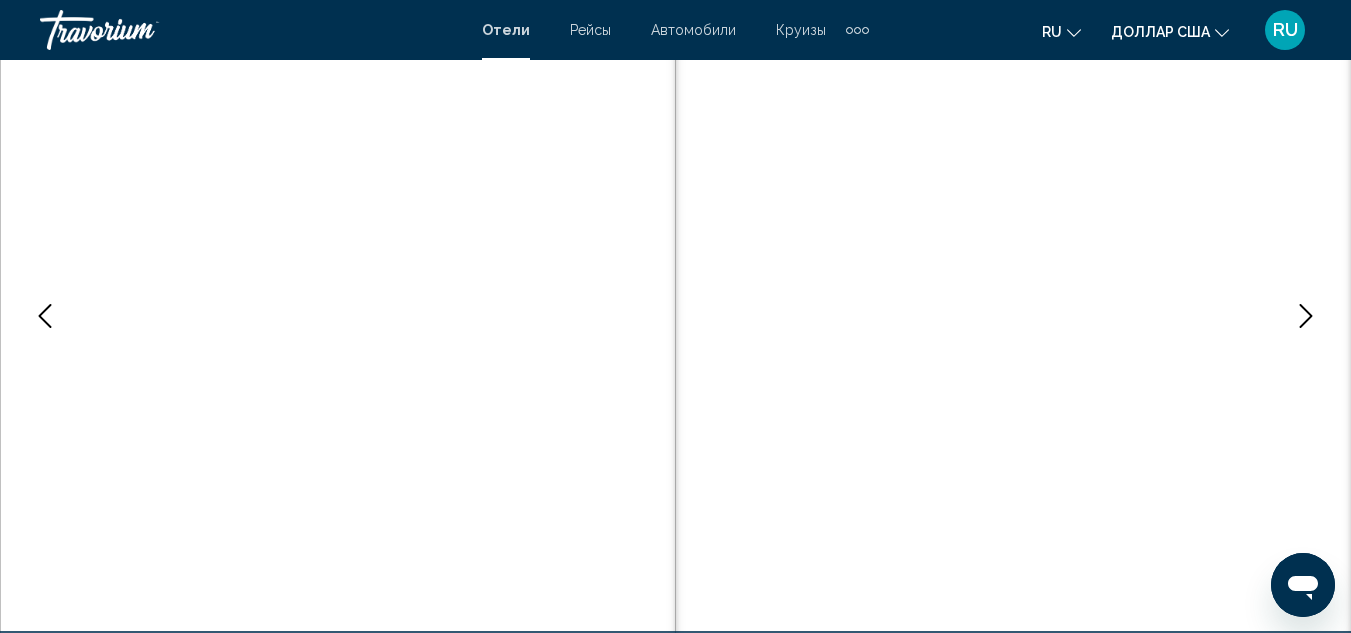 click at bounding box center (1306, 316) 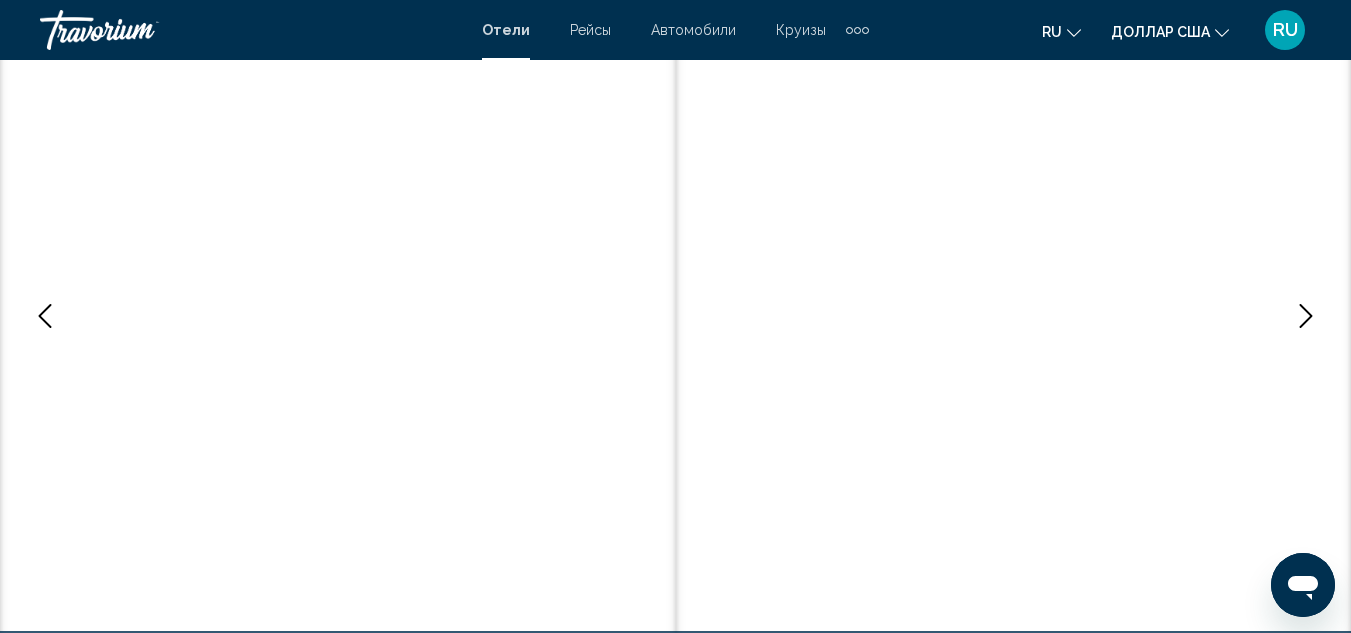 click at bounding box center (1306, 316) 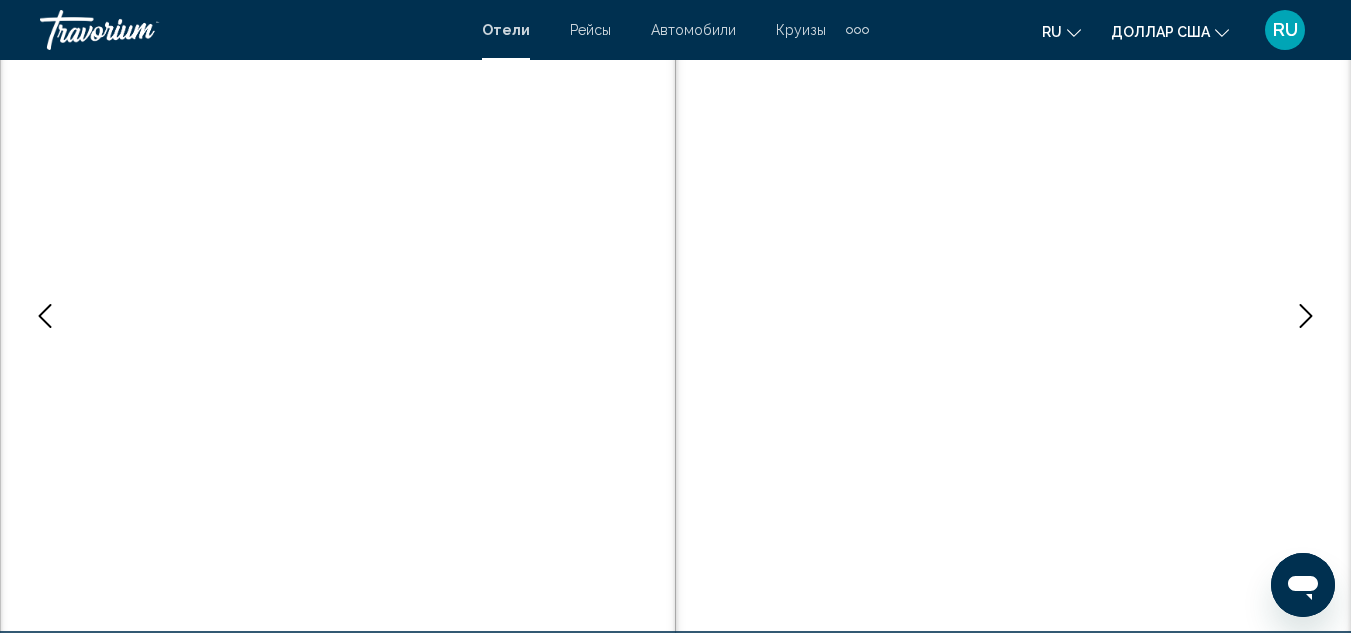 click at bounding box center [1306, 316] 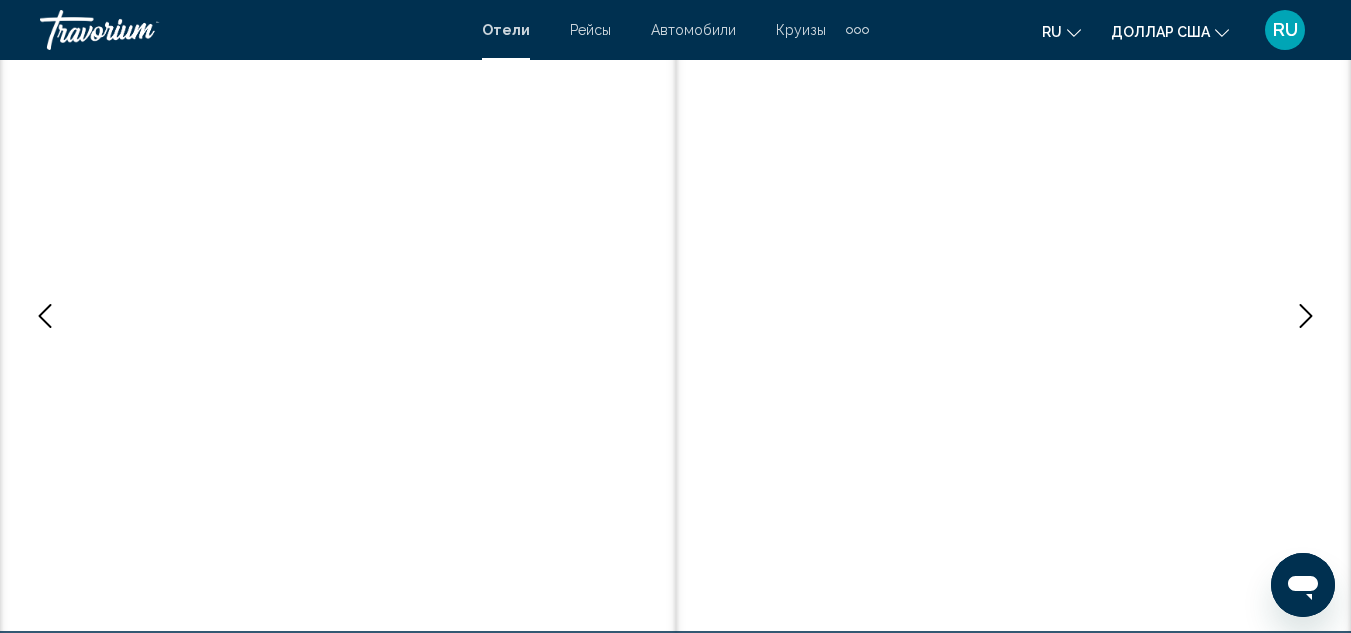 click at bounding box center (1306, 316) 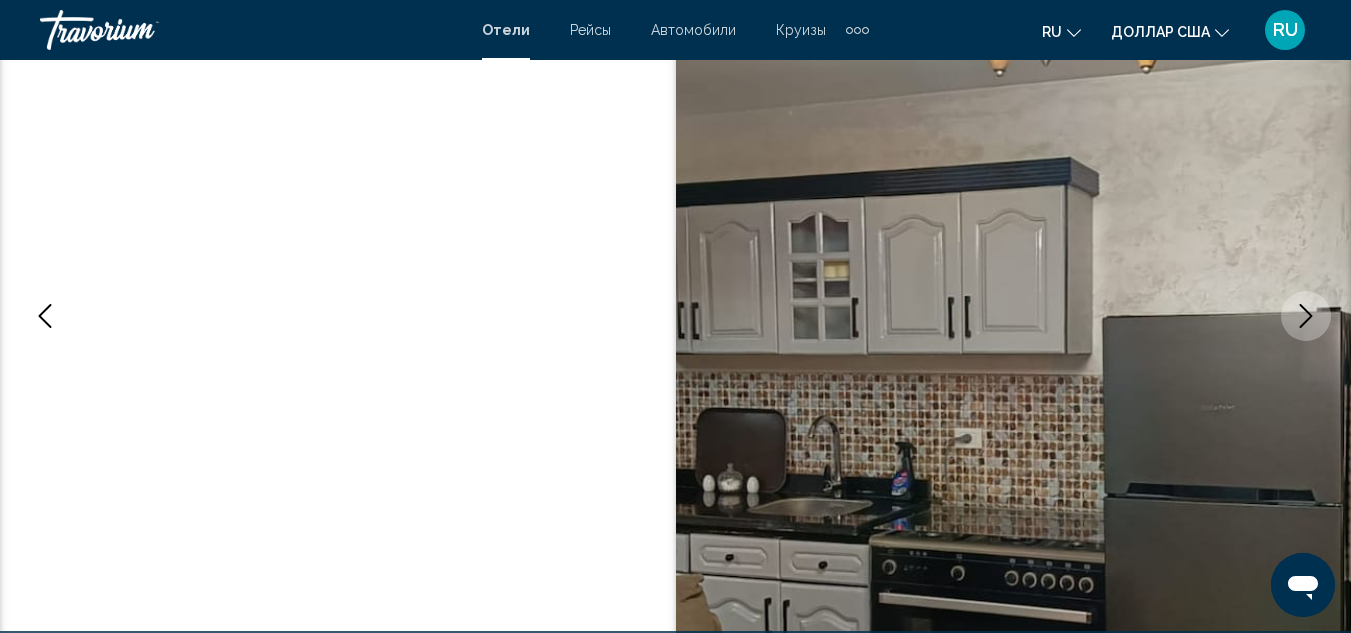 click at bounding box center [1306, 316] 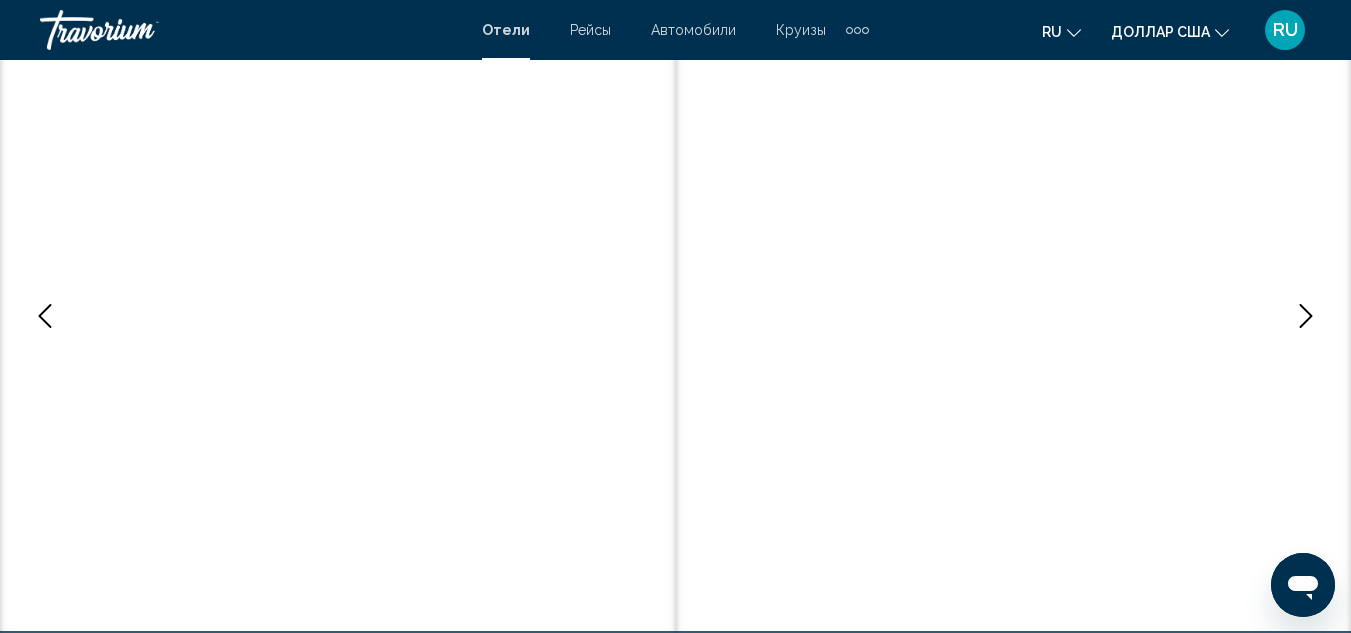 click at bounding box center [1306, 316] 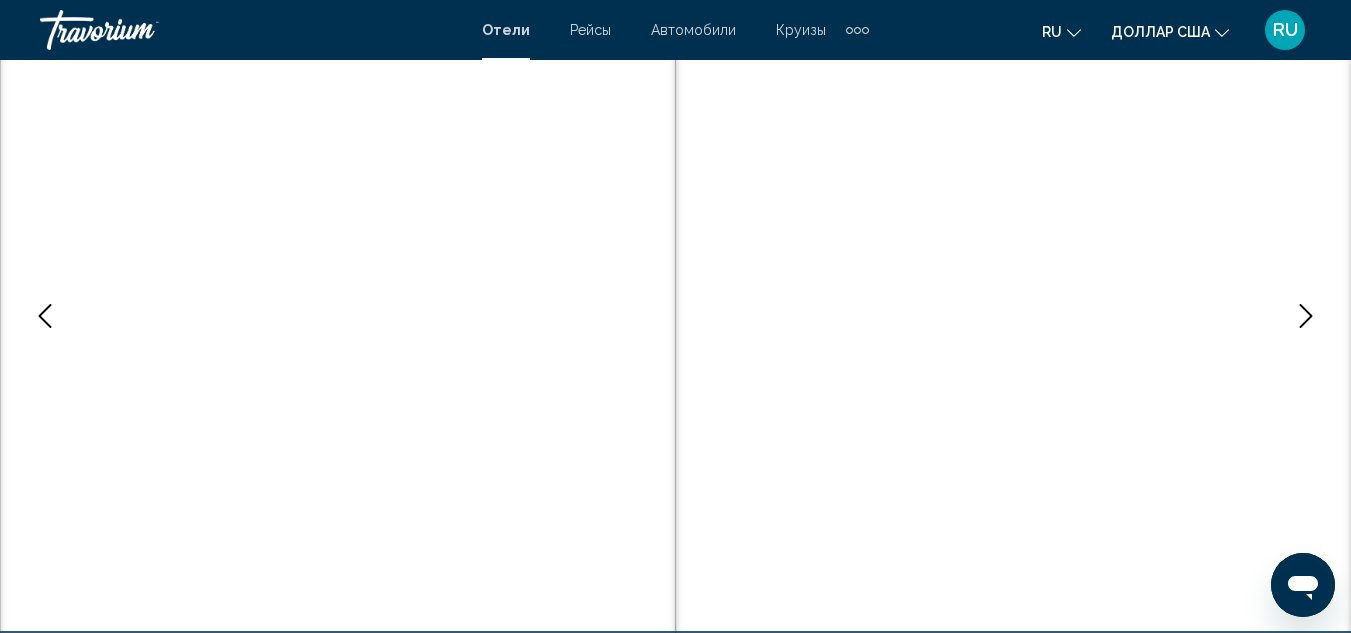 click at bounding box center [1306, 316] 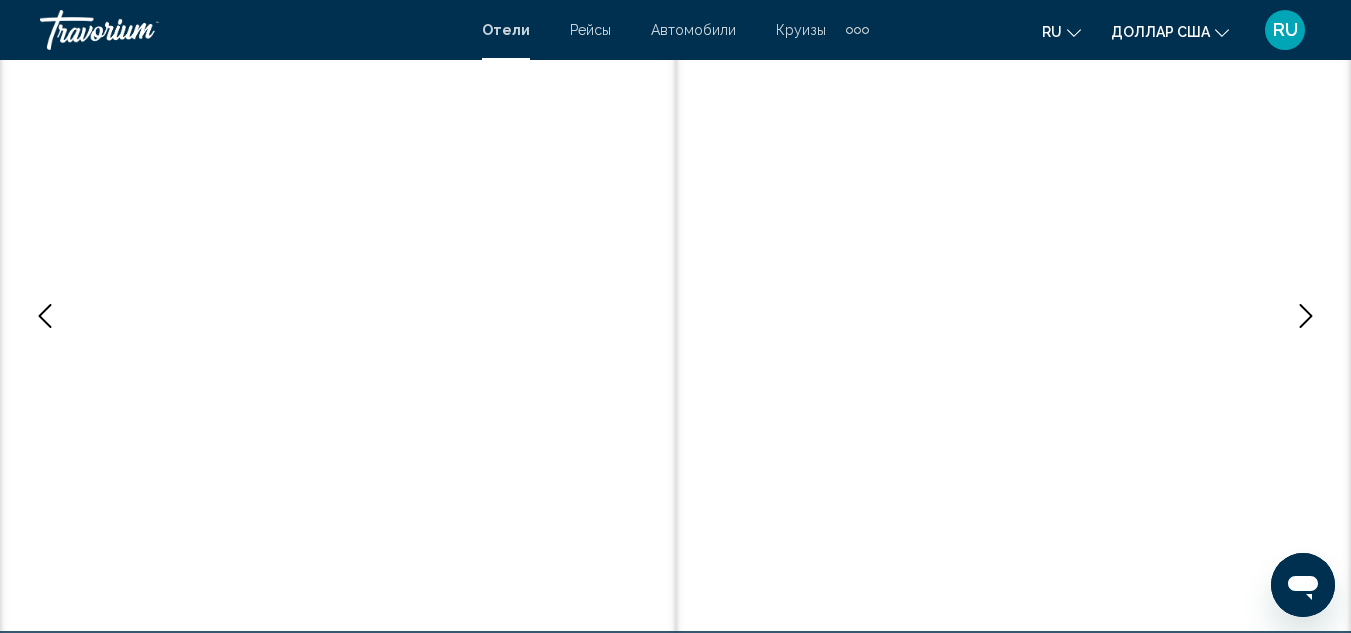 click at bounding box center [1306, 316] 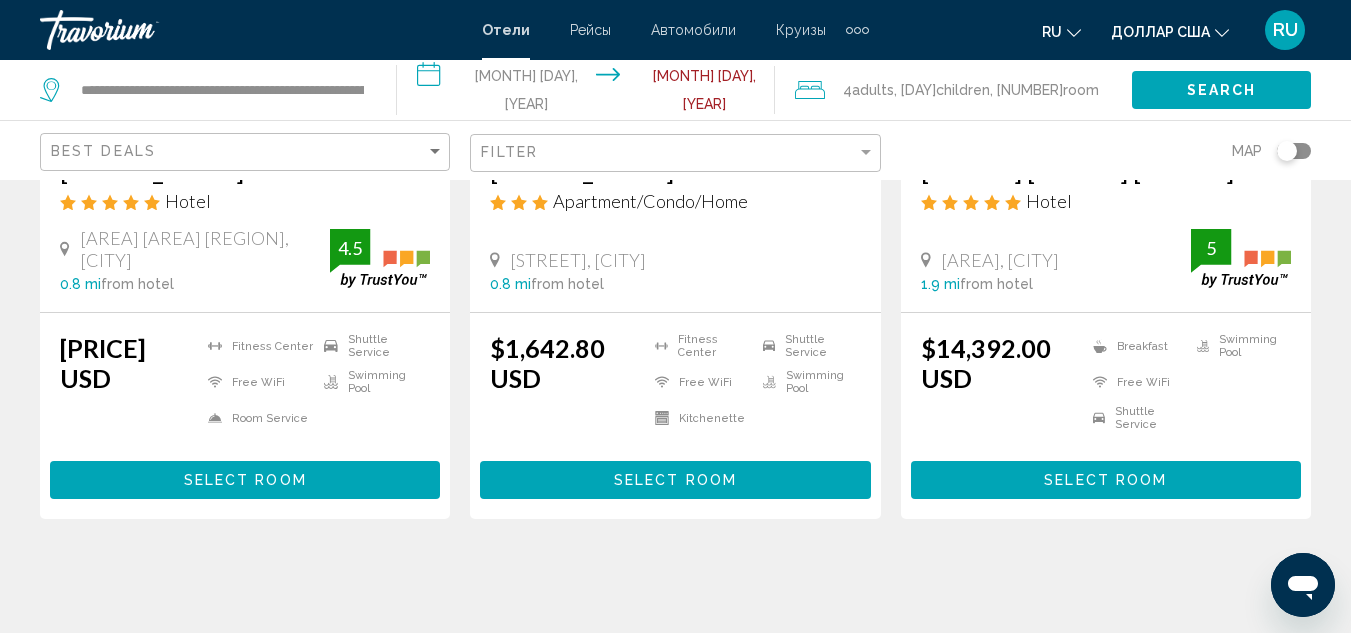 scroll, scrollTop: 900, scrollLeft: 0, axis: vertical 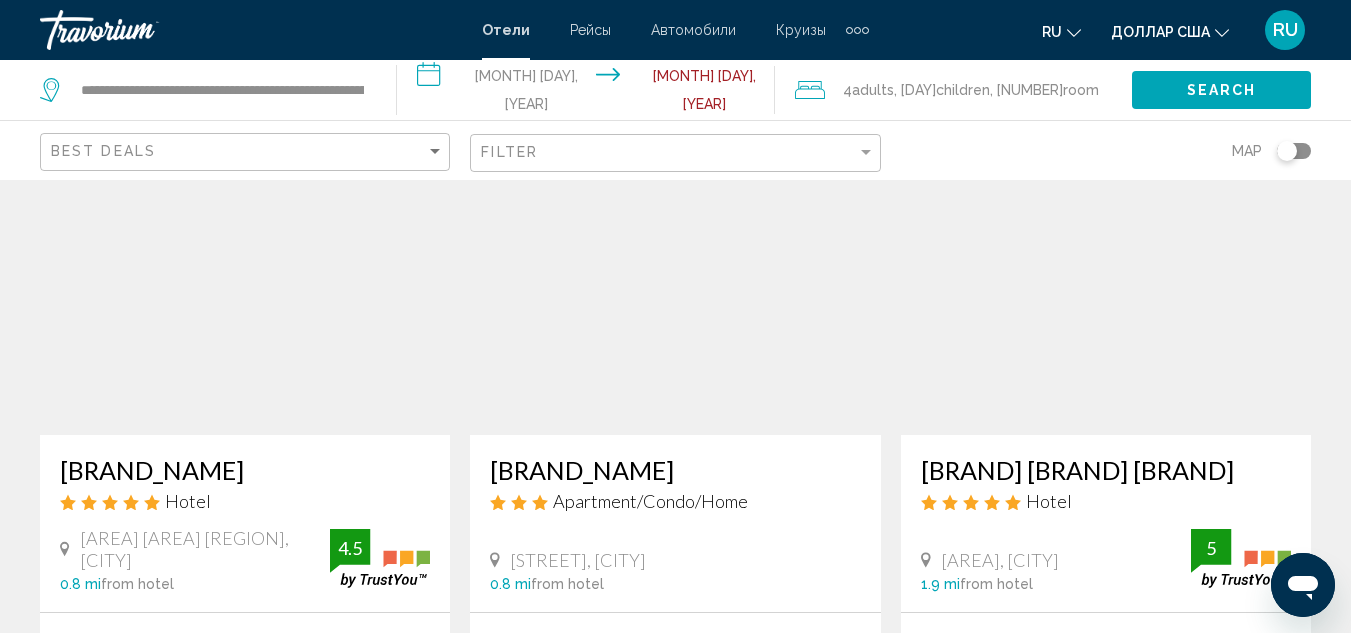 click at bounding box center [675, 275] 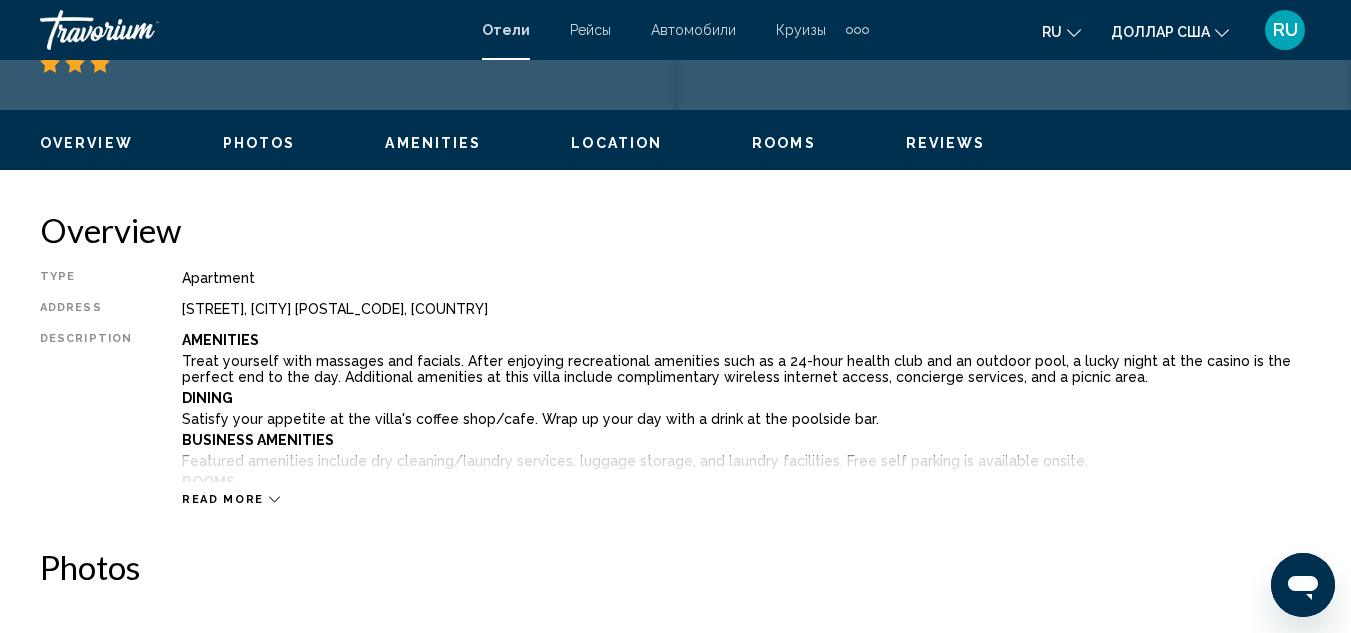 scroll, scrollTop: 219, scrollLeft: 0, axis: vertical 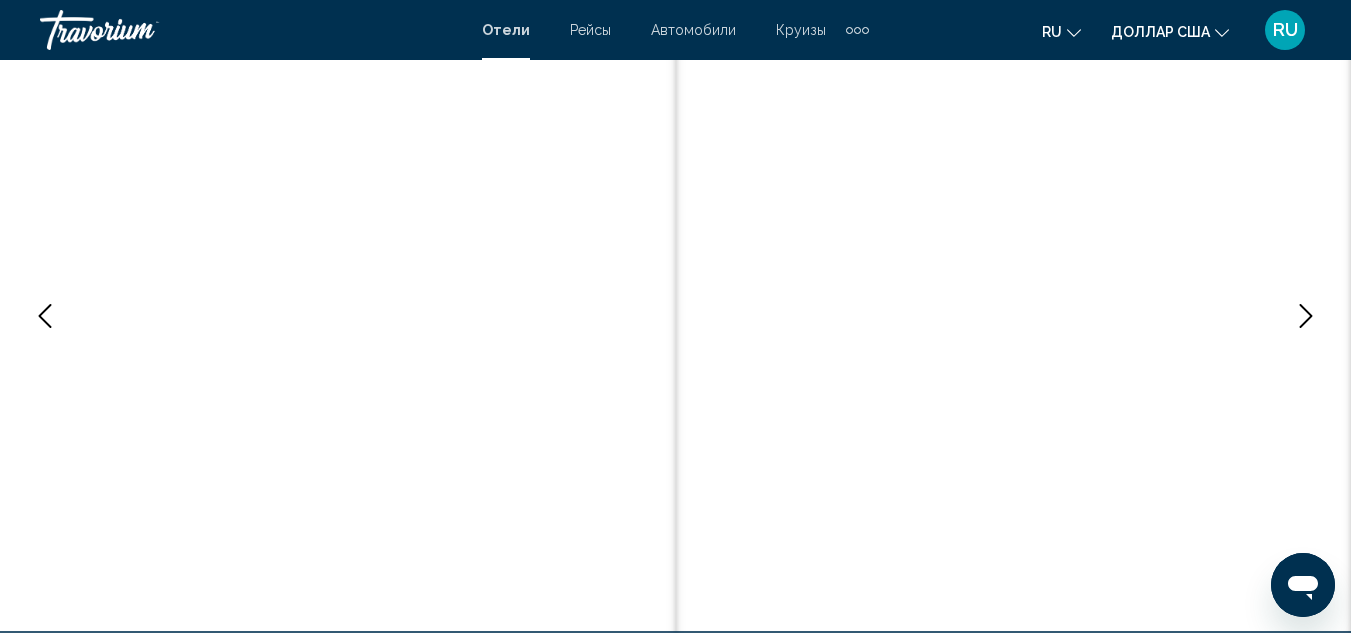 click at bounding box center (1306, 316) 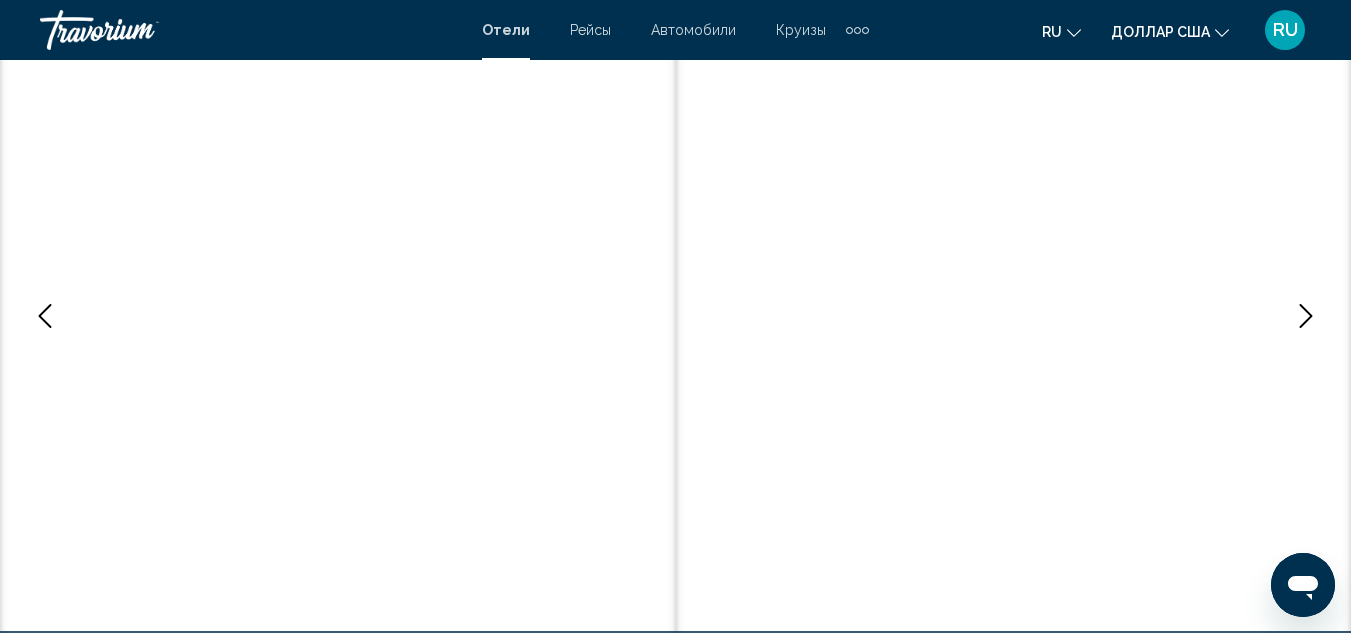 click at bounding box center (1306, 316) 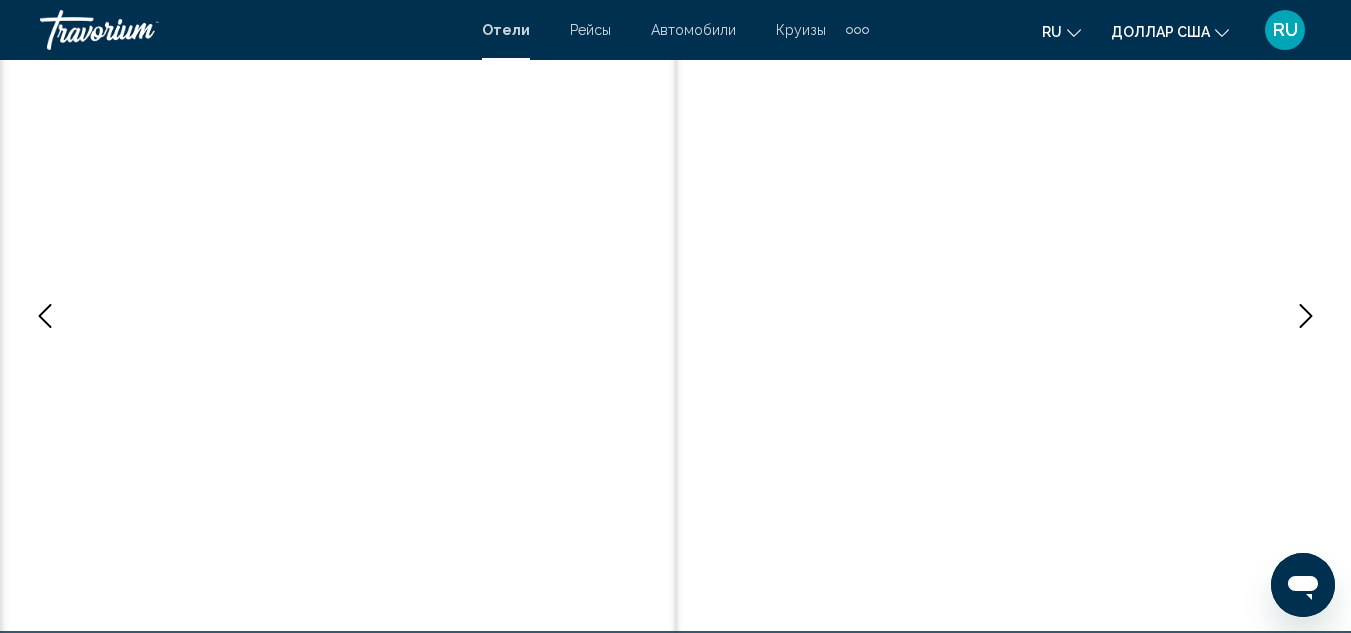 click at bounding box center [1306, 316] 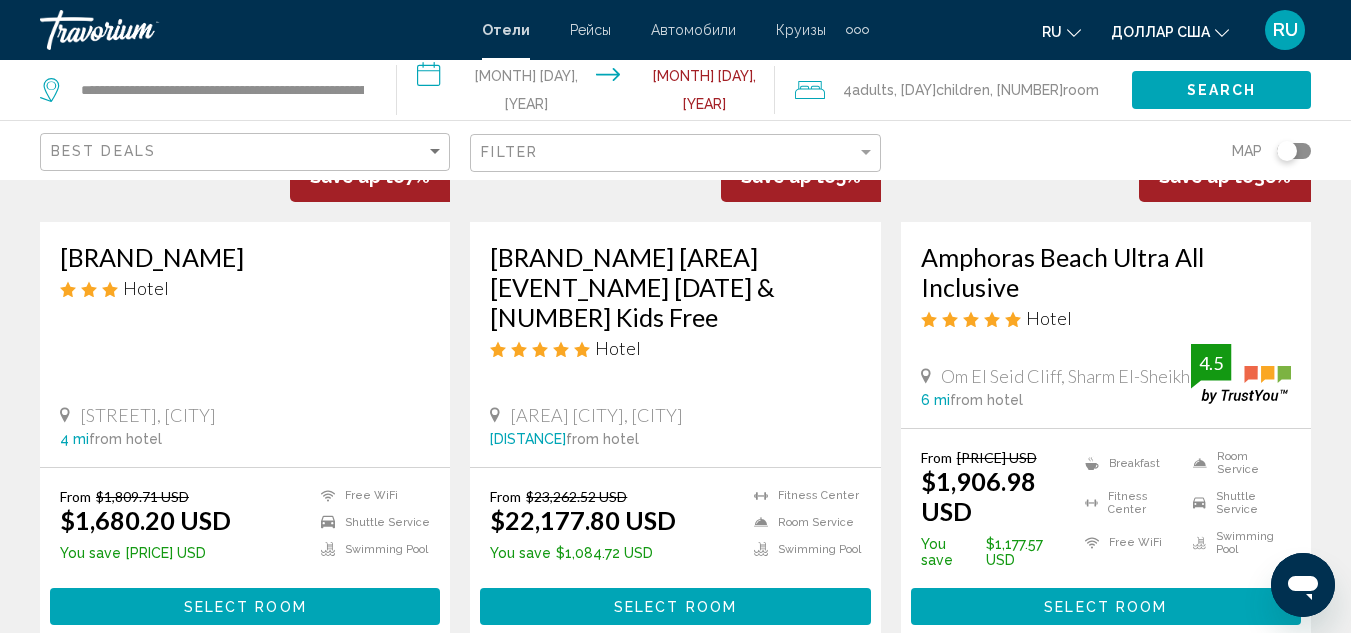 scroll, scrollTop: 2300, scrollLeft: 0, axis: vertical 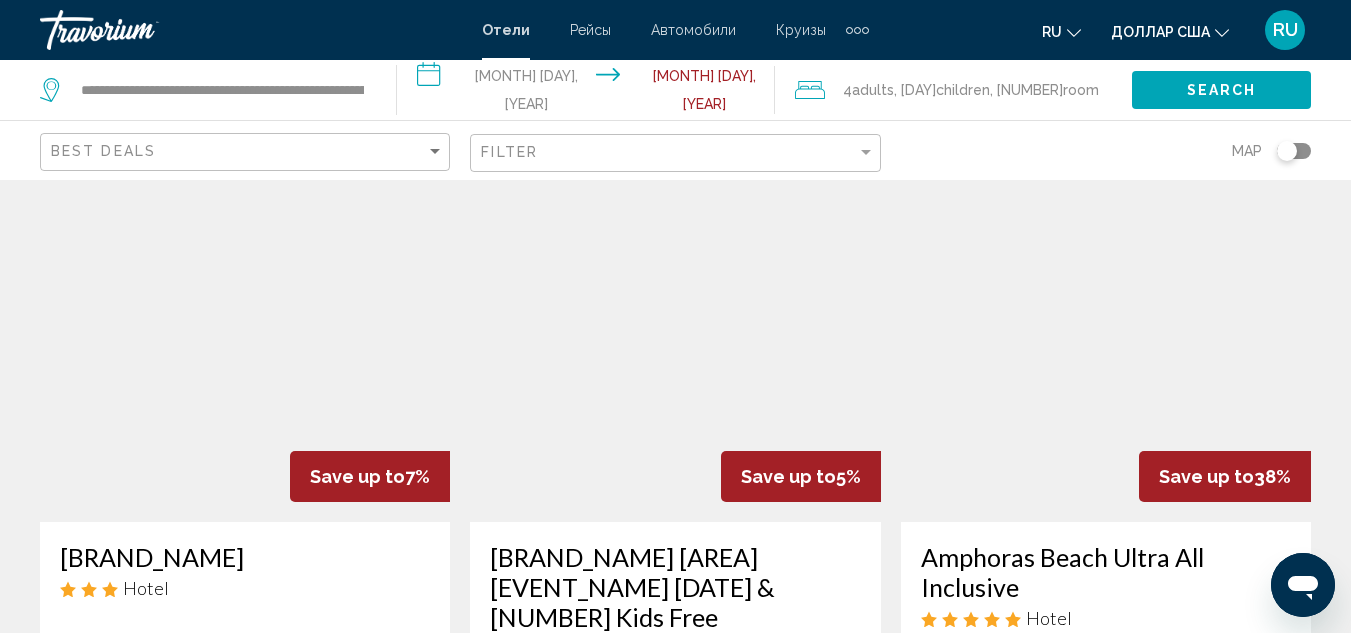 click at bounding box center (1106, 362) 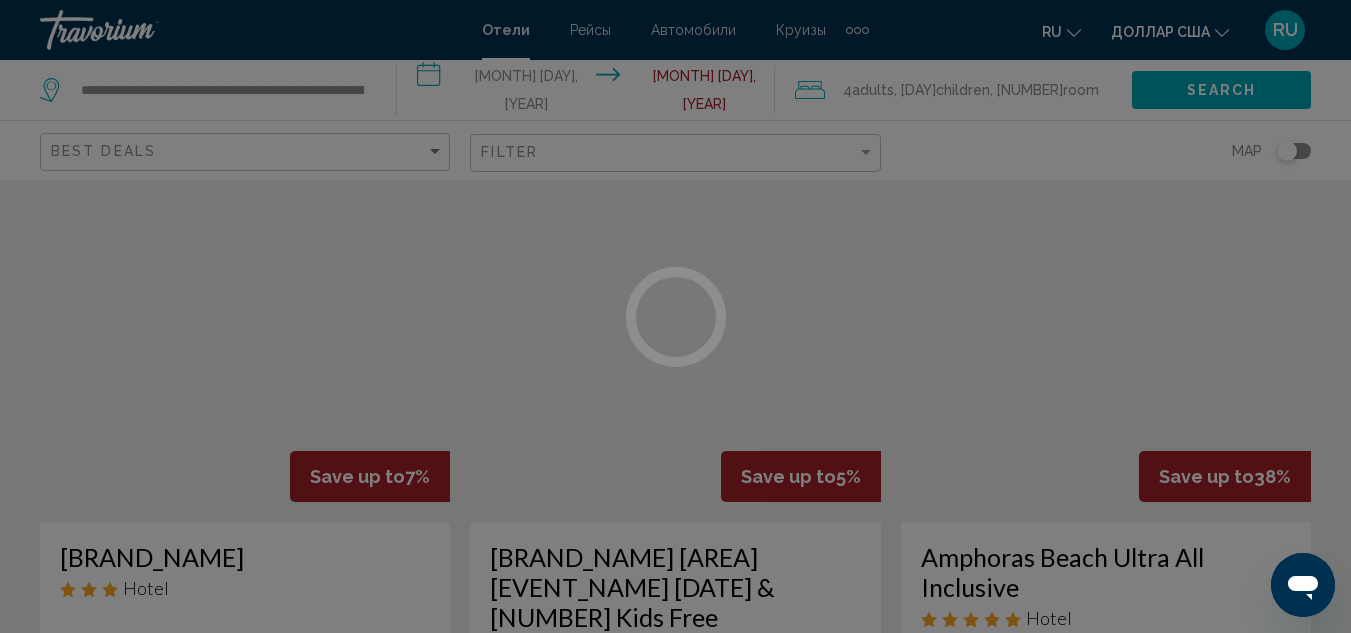 scroll, scrollTop: 219, scrollLeft: 0, axis: vertical 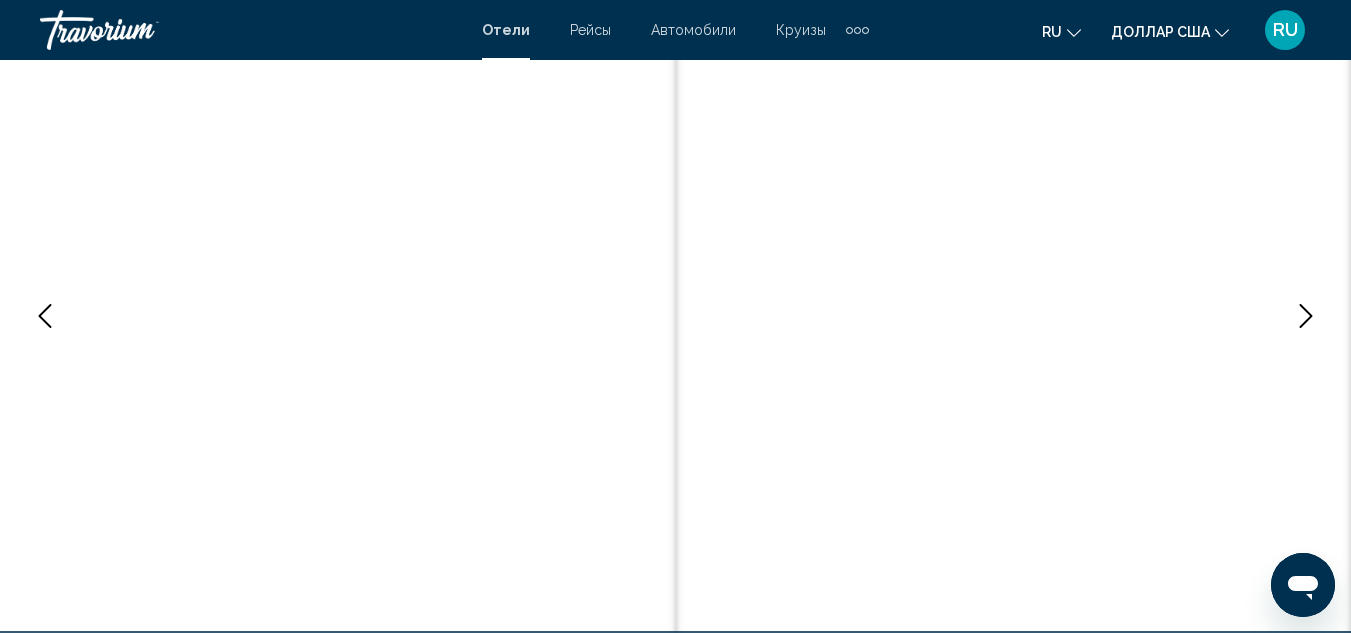 click at bounding box center (1306, 316) 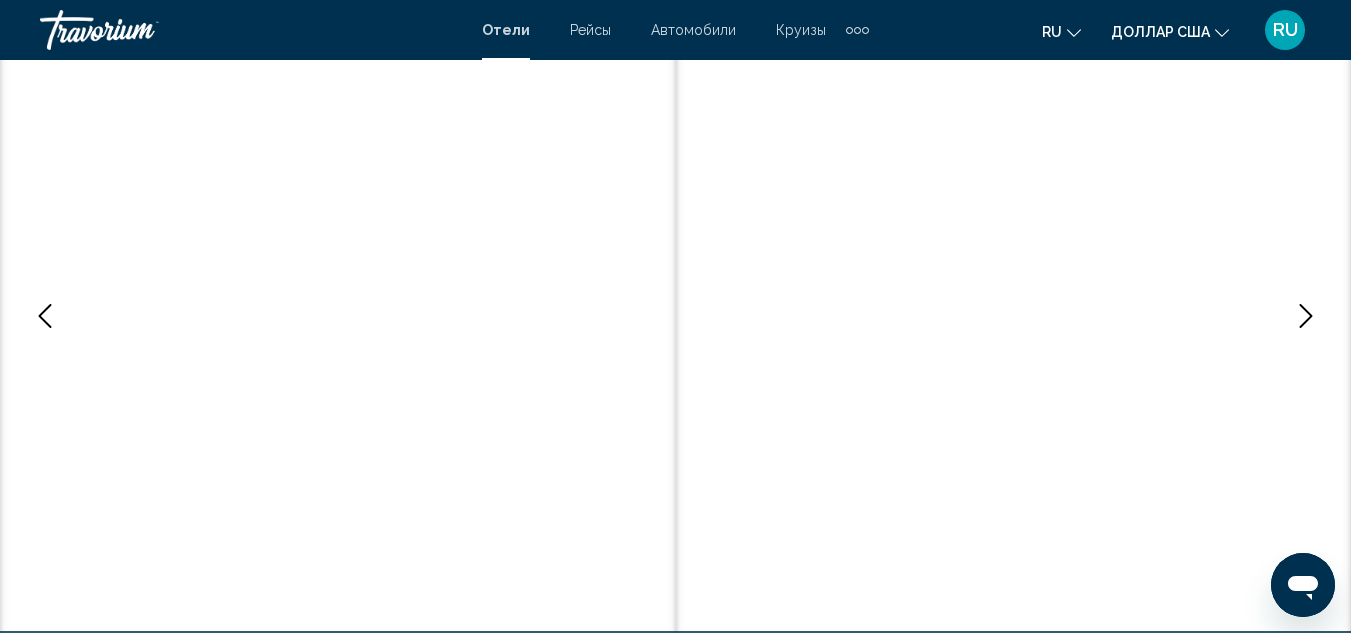 click at bounding box center (1306, 316) 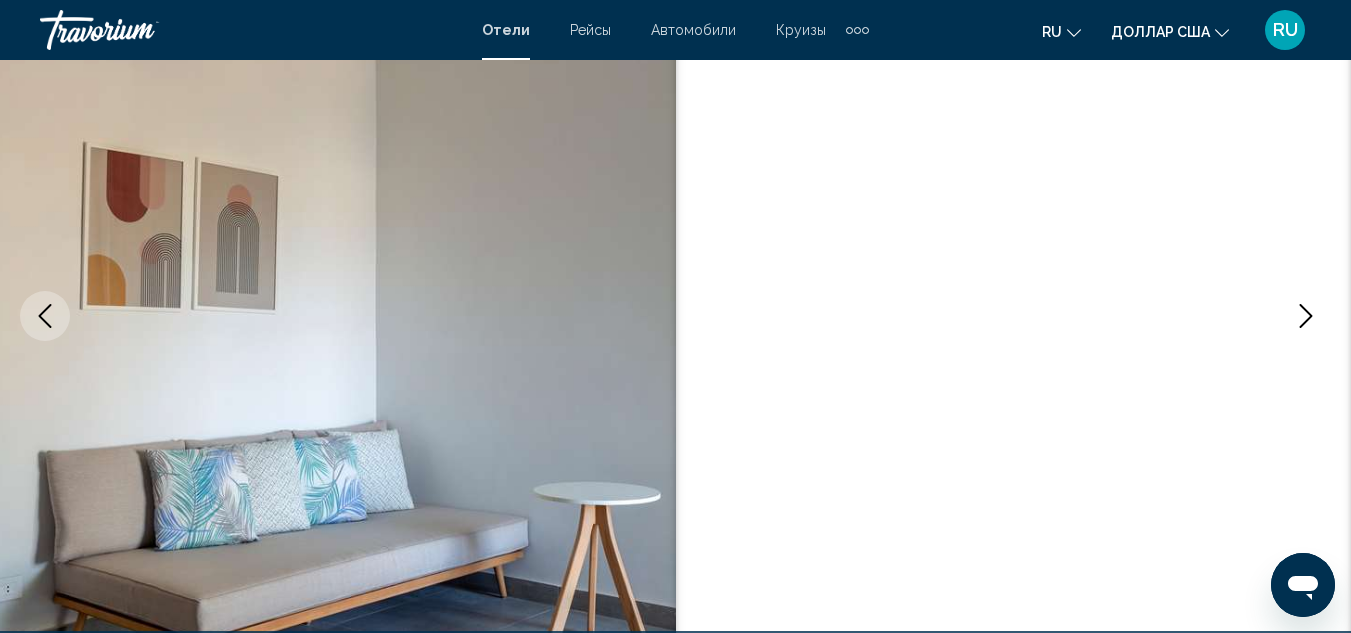 click at bounding box center [1306, 316] 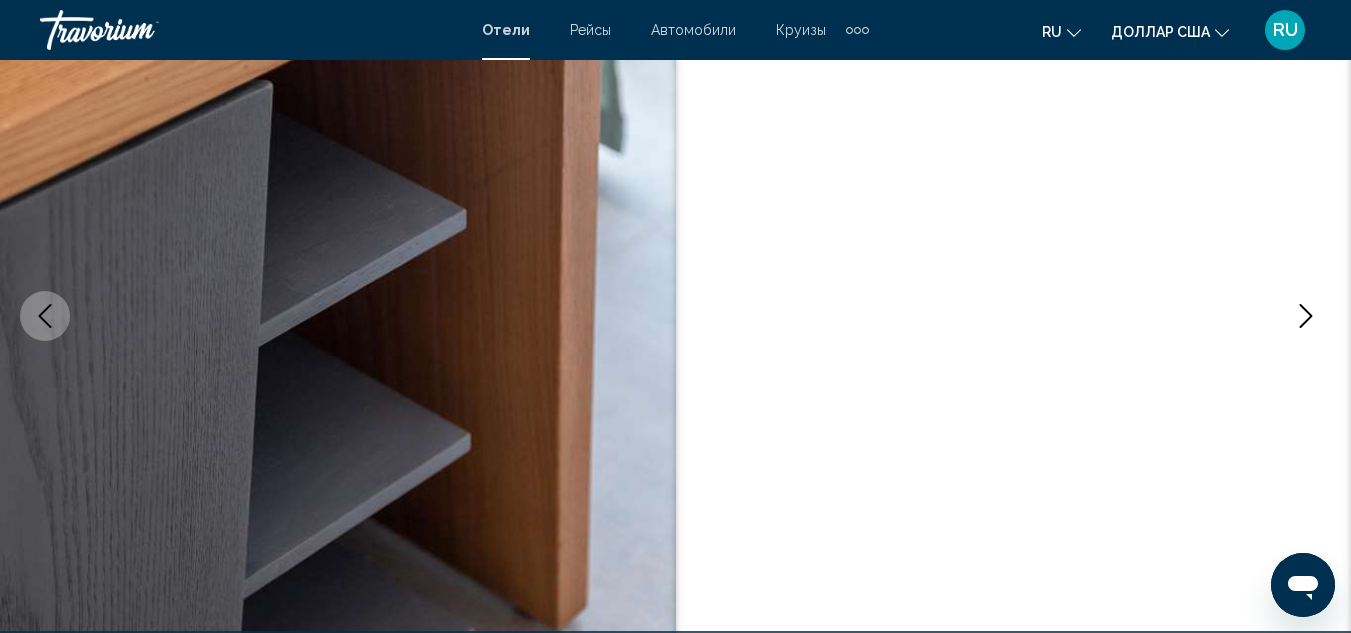 click at bounding box center (1306, 316) 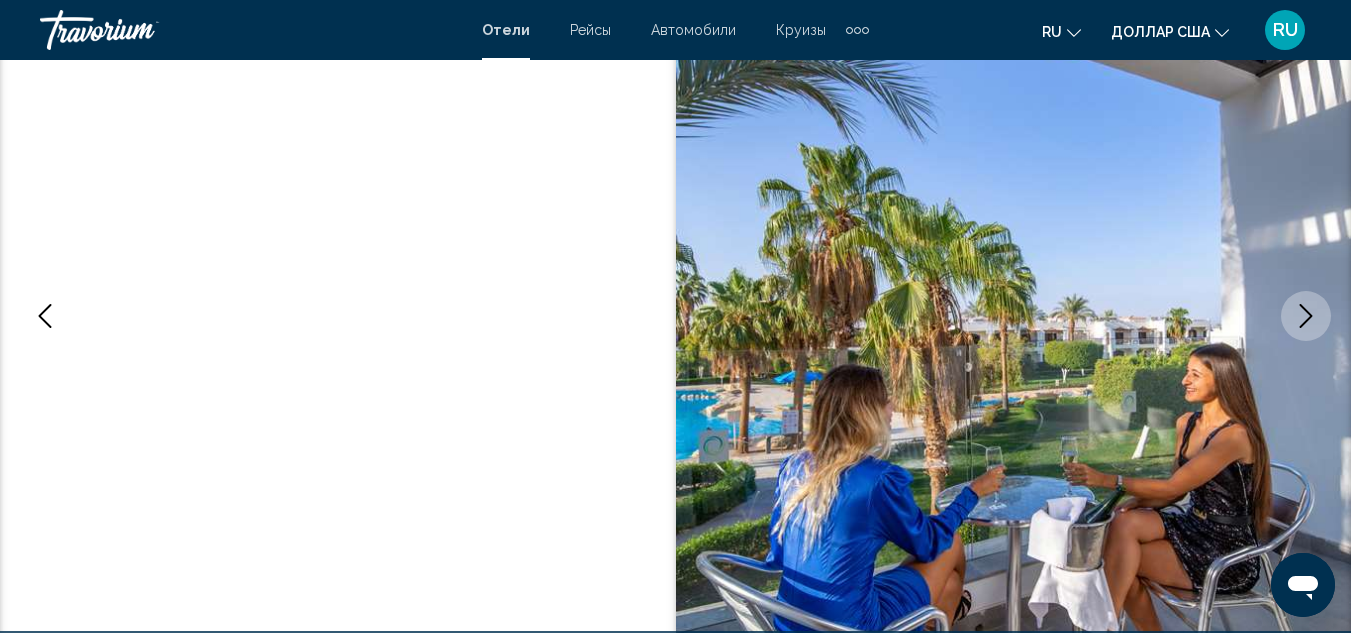 click at bounding box center [1306, 316] 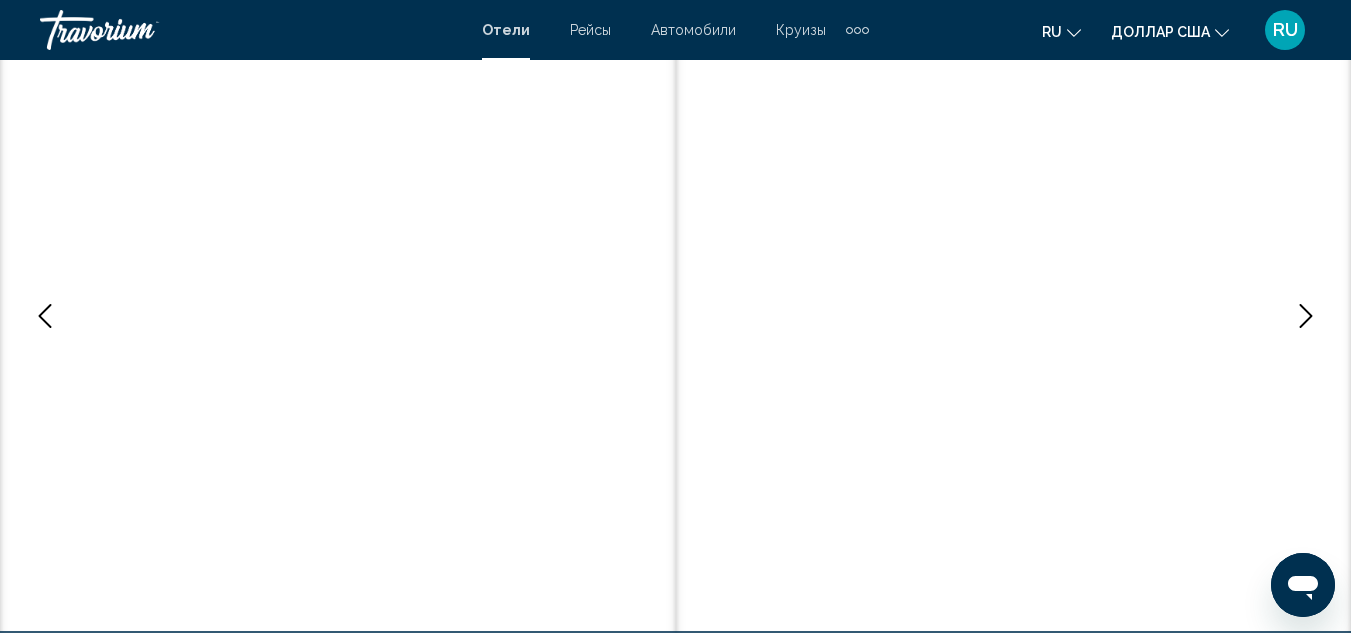 click at bounding box center (1306, 316) 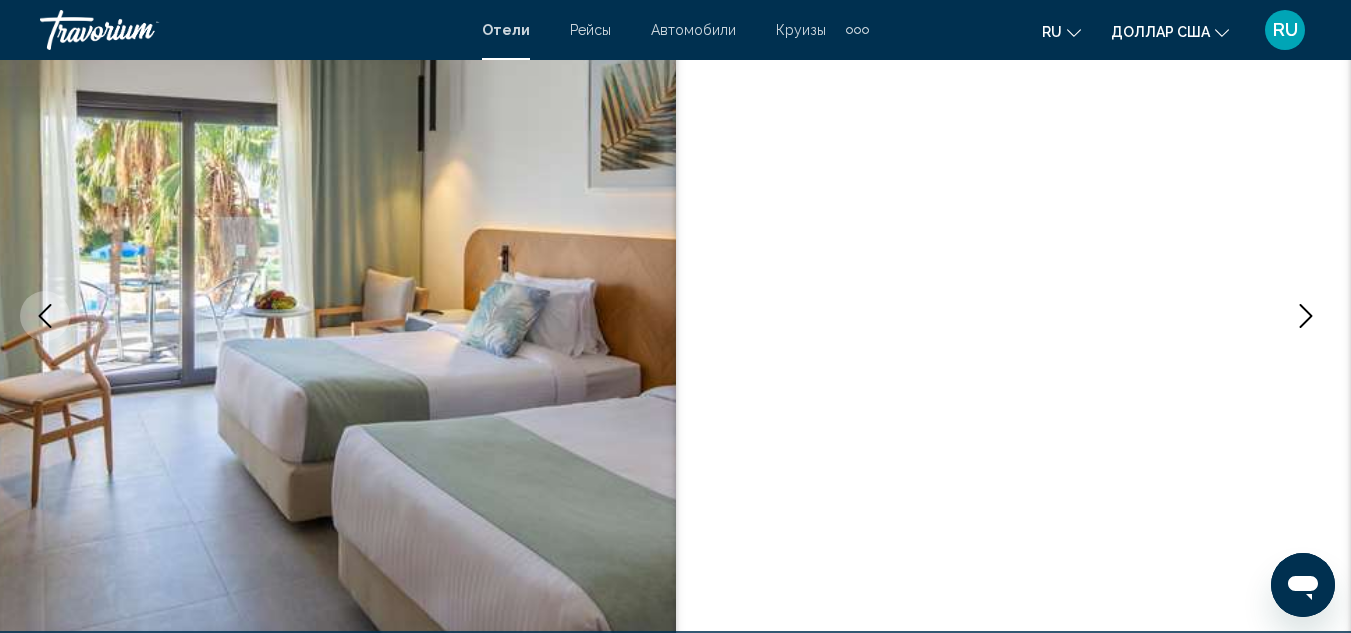 click at bounding box center [1306, 316] 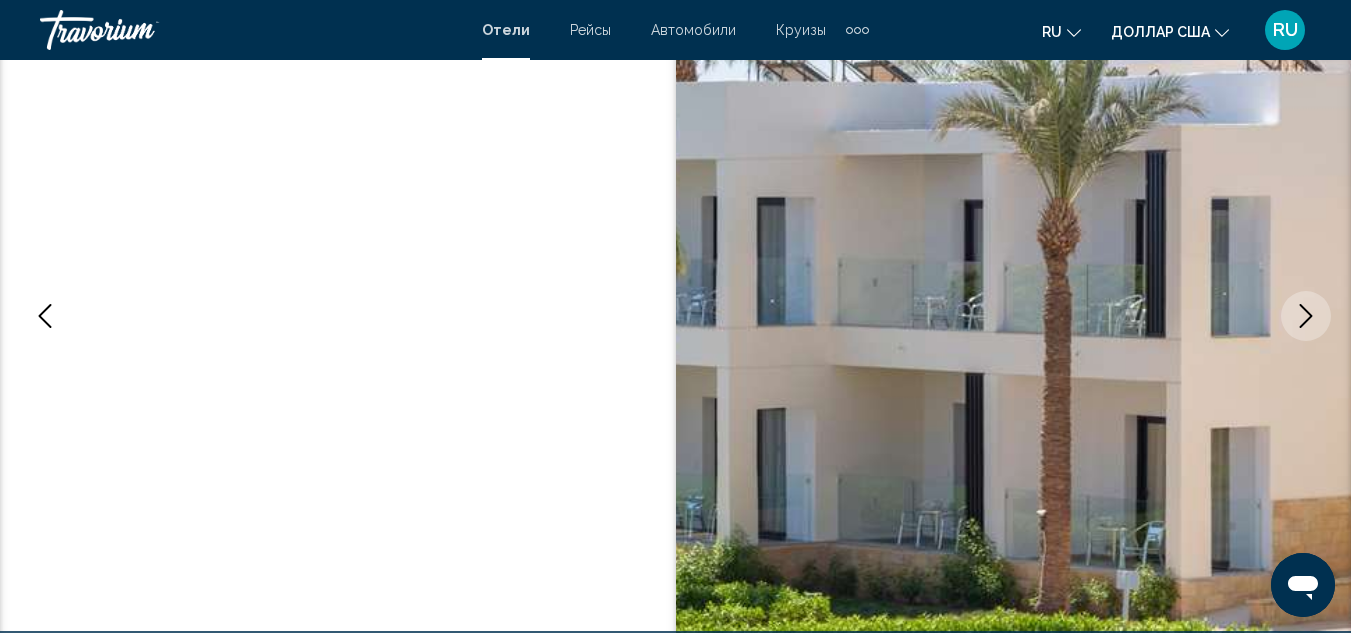 click at bounding box center [1306, 316] 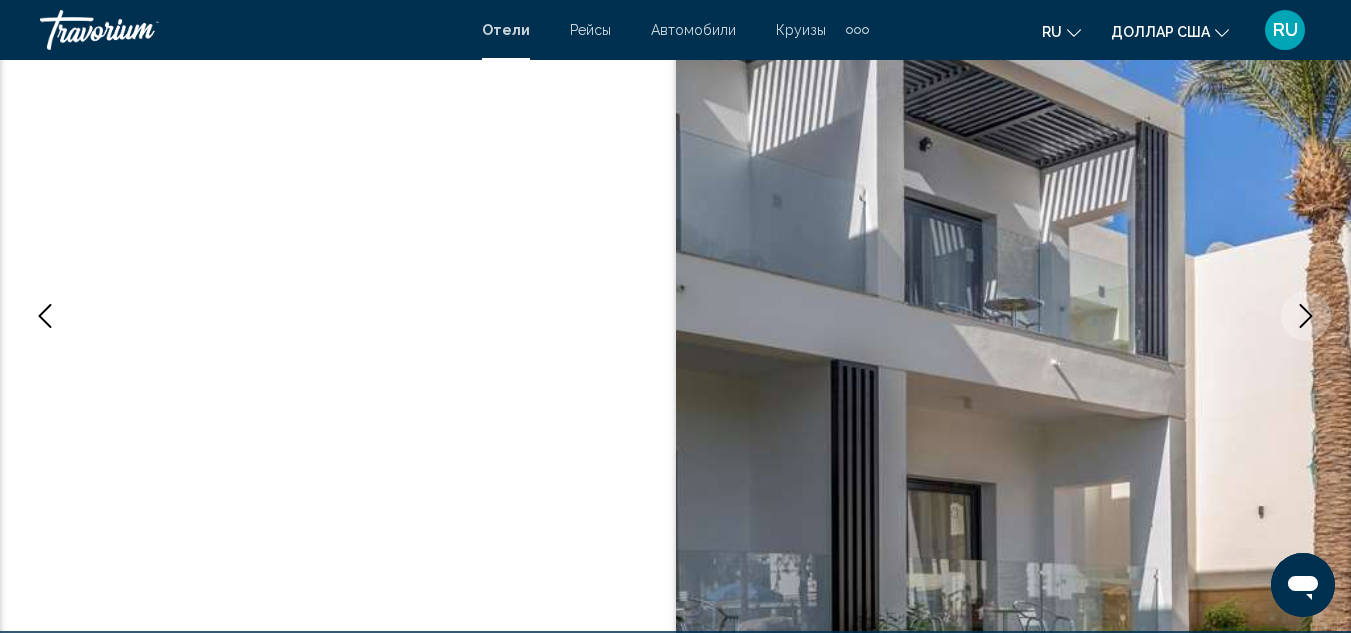 click at bounding box center (1306, 316) 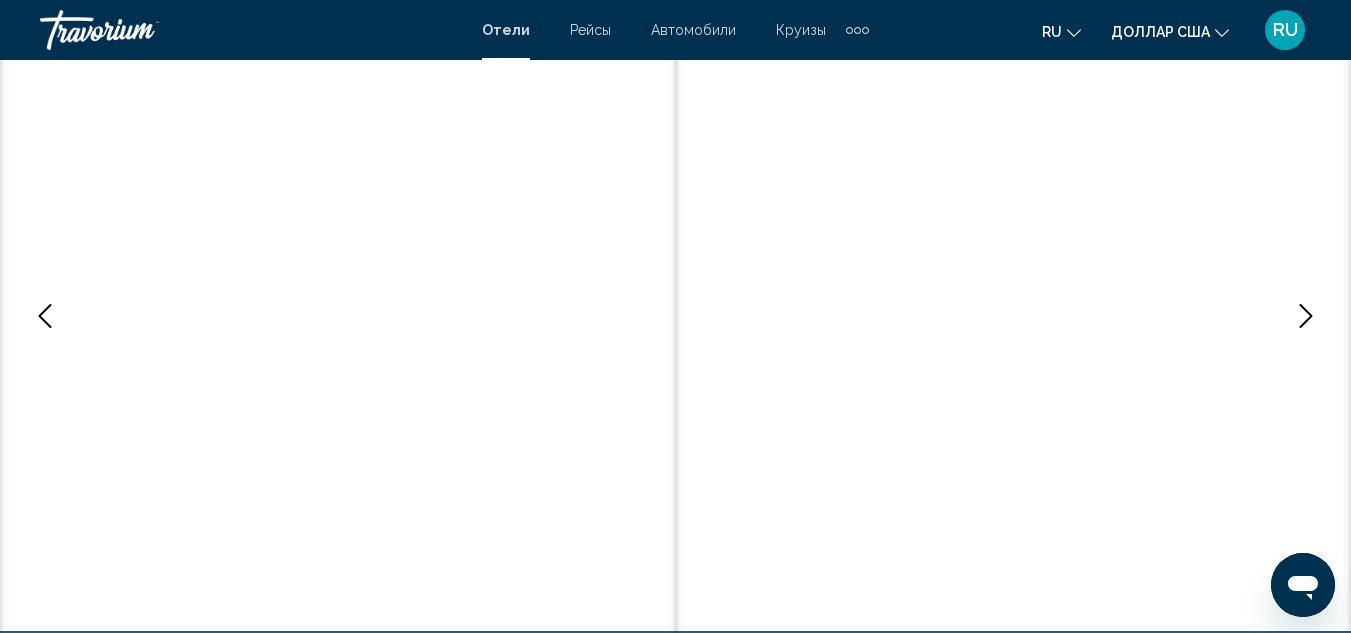click at bounding box center (1306, 316) 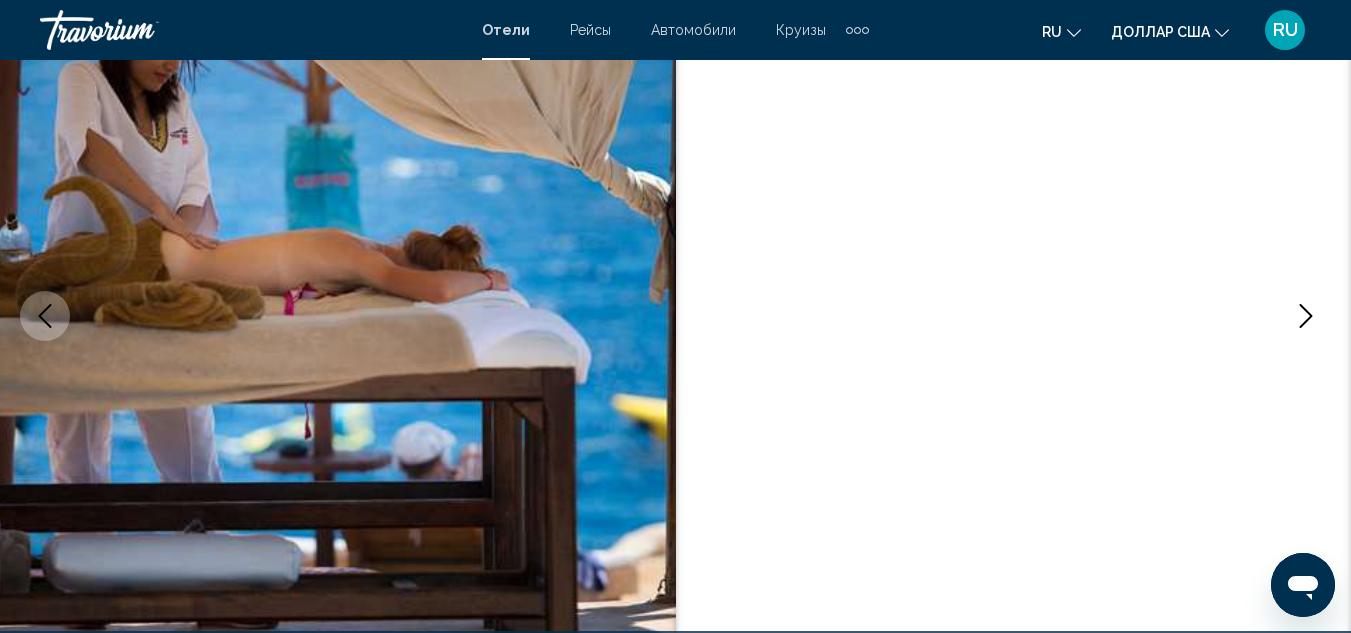 click at bounding box center [1306, 316] 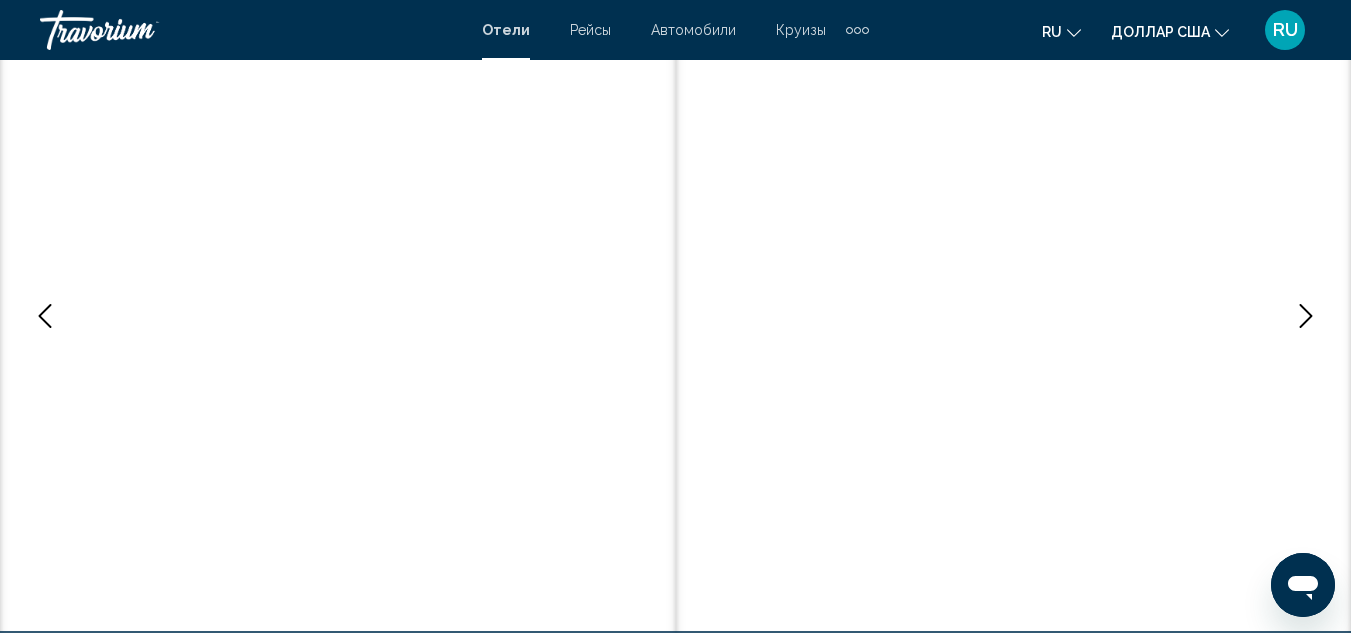 click at bounding box center [1306, 316] 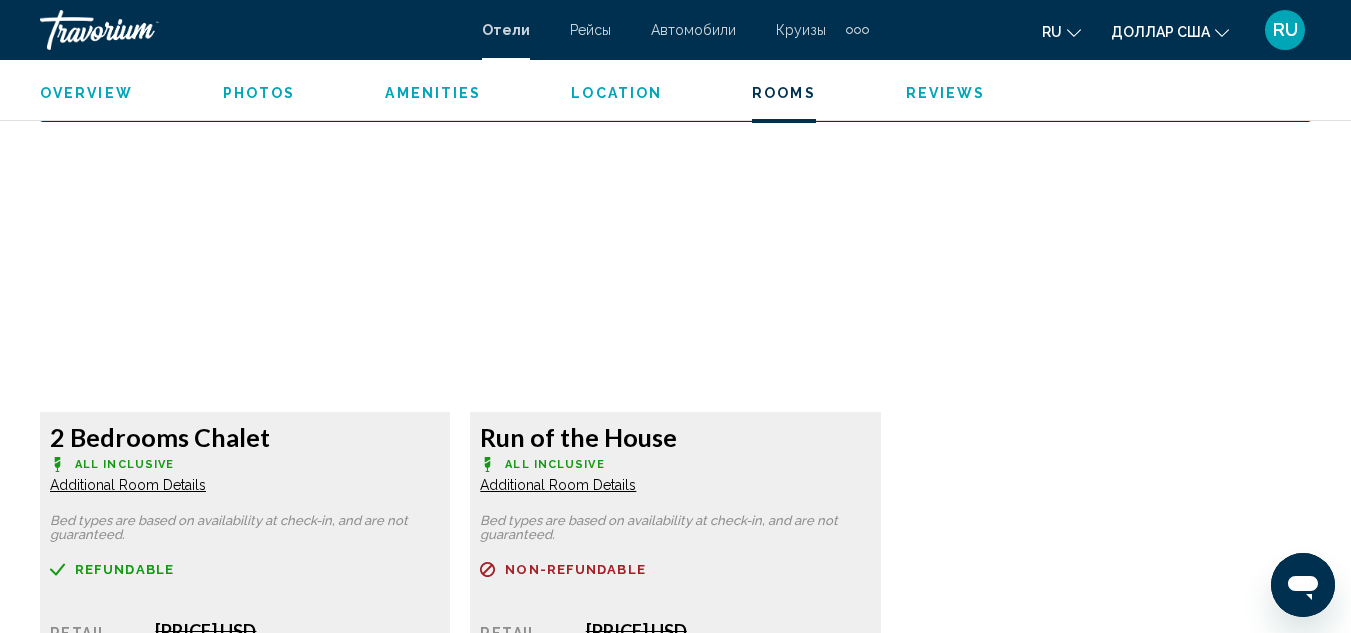 scroll, scrollTop: 3220, scrollLeft: 0, axis: vertical 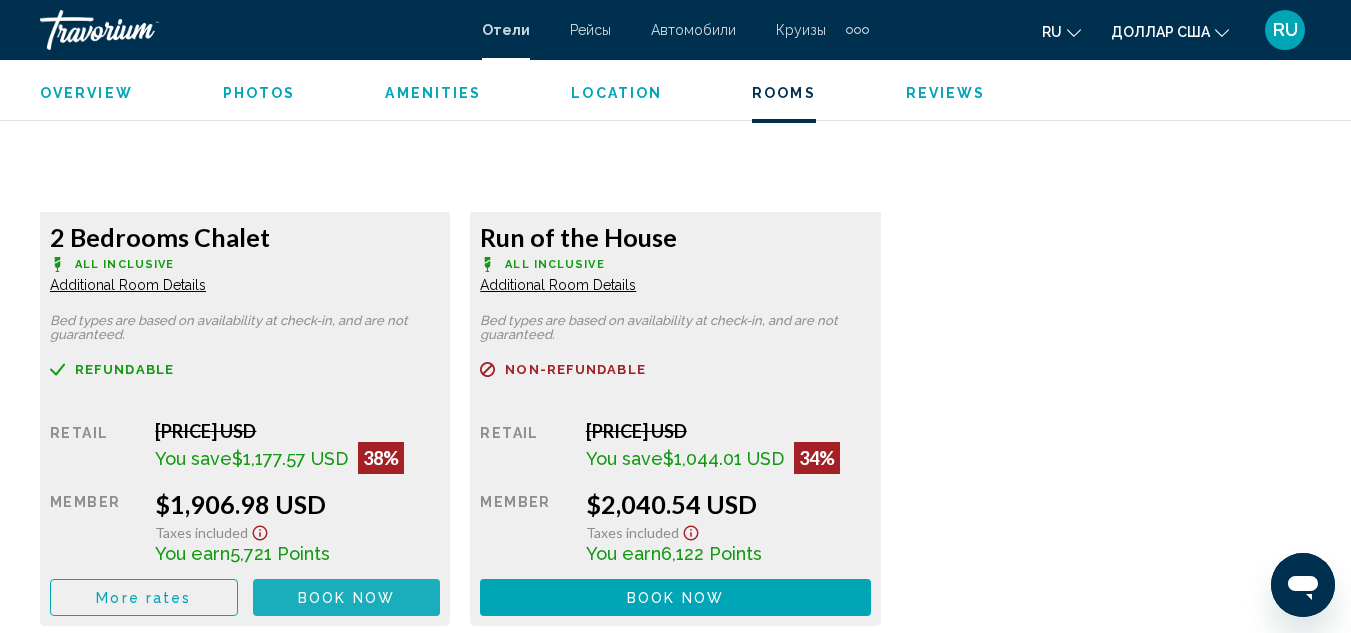 click on "Book now" at bounding box center [346, 598] 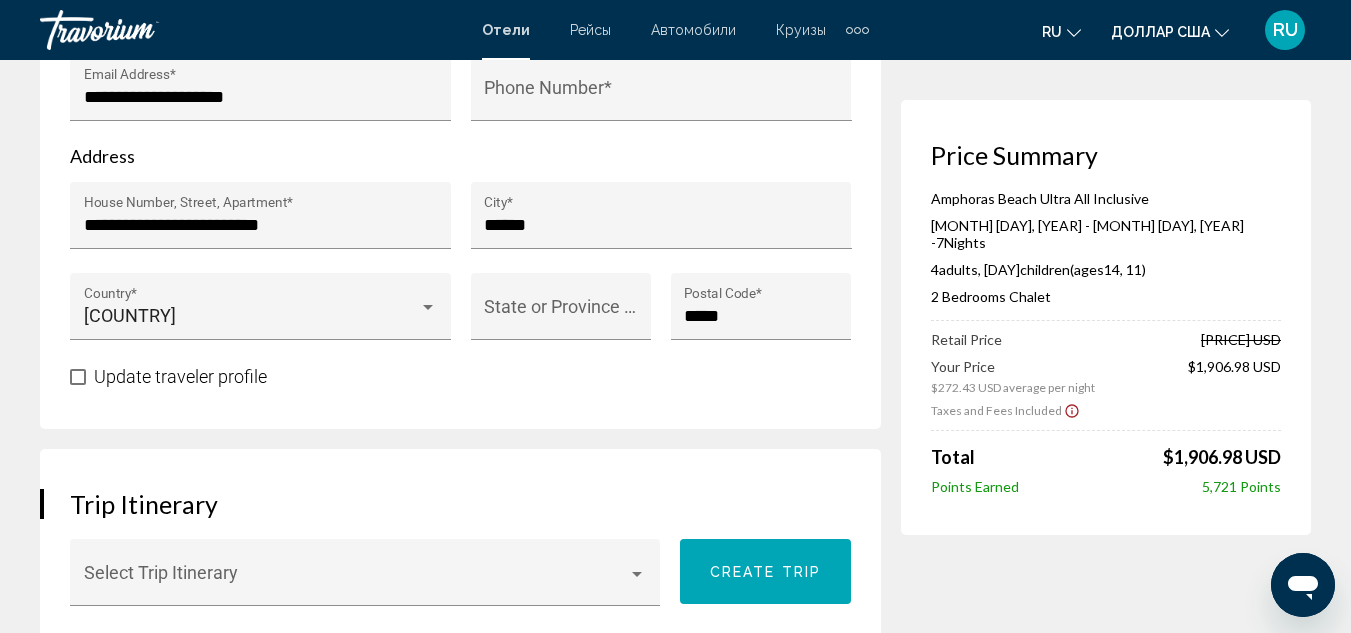 scroll, scrollTop: 600, scrollLeft: 0, axis: vertical 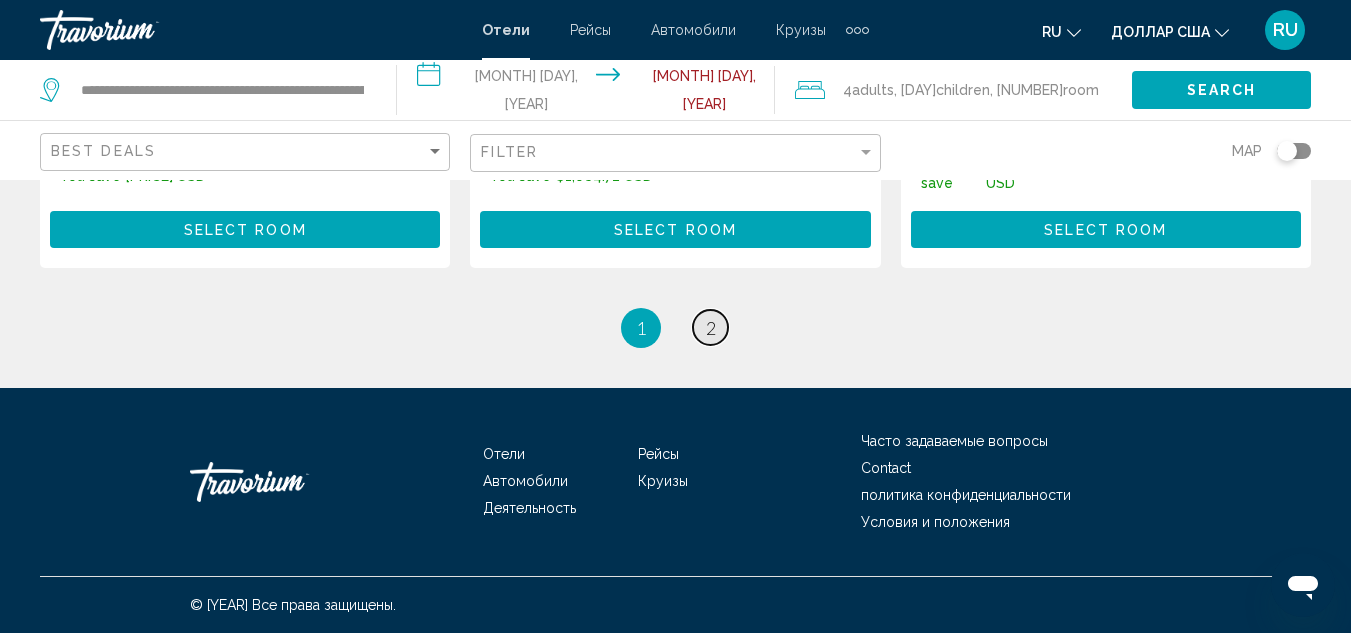 click on "page  2" at bounding box center [710, 327] 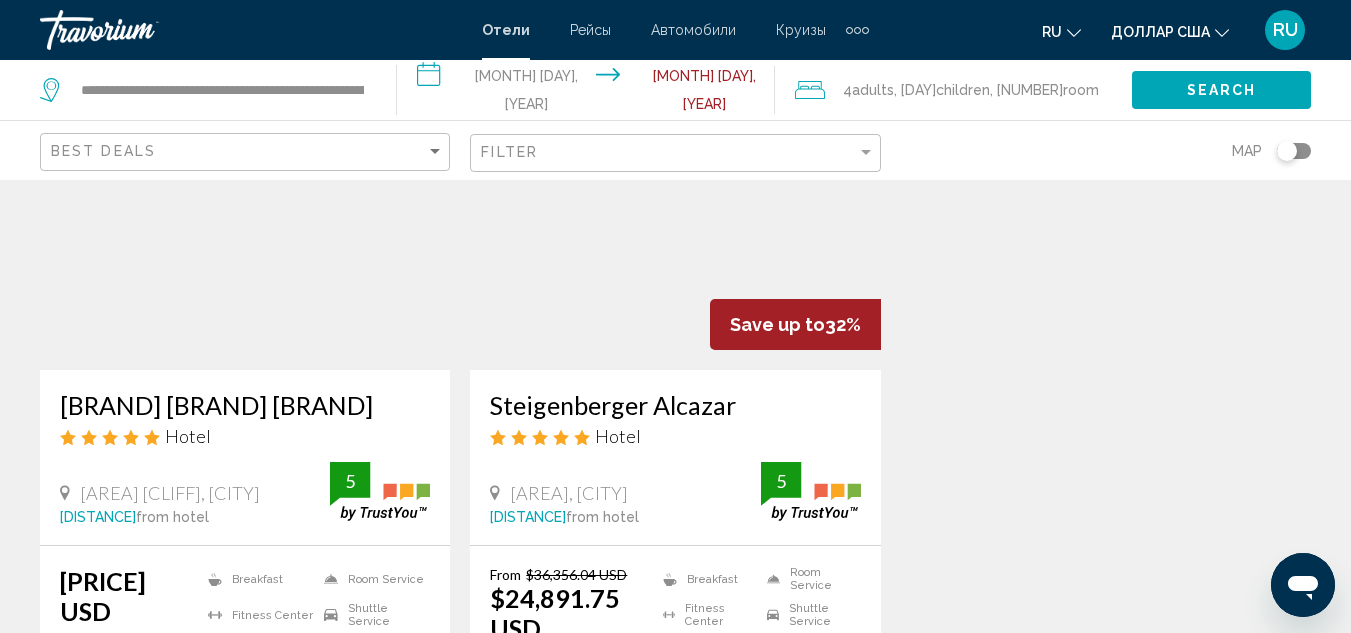 scroll, scrollTop: 0, scrollLeft: 0, axis: both 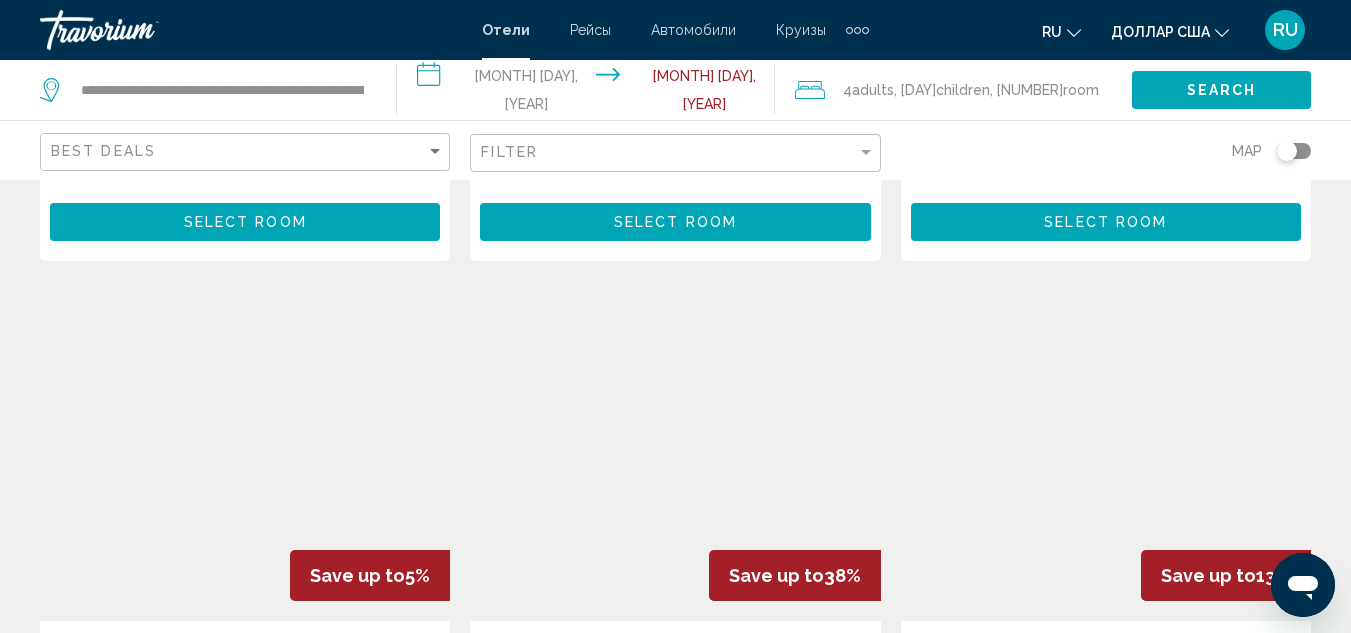 click at bounding box center [1106, 461] 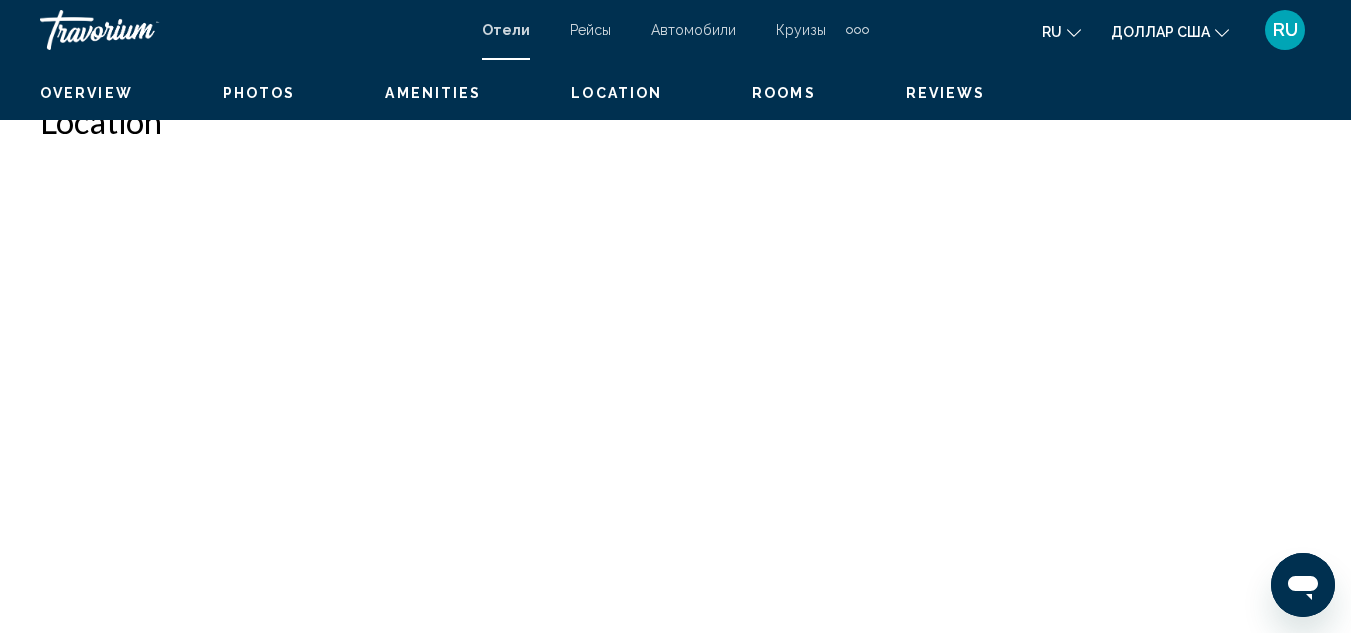 scroll, scrollTop: 219, scrollLeft: 0, axis: vertical 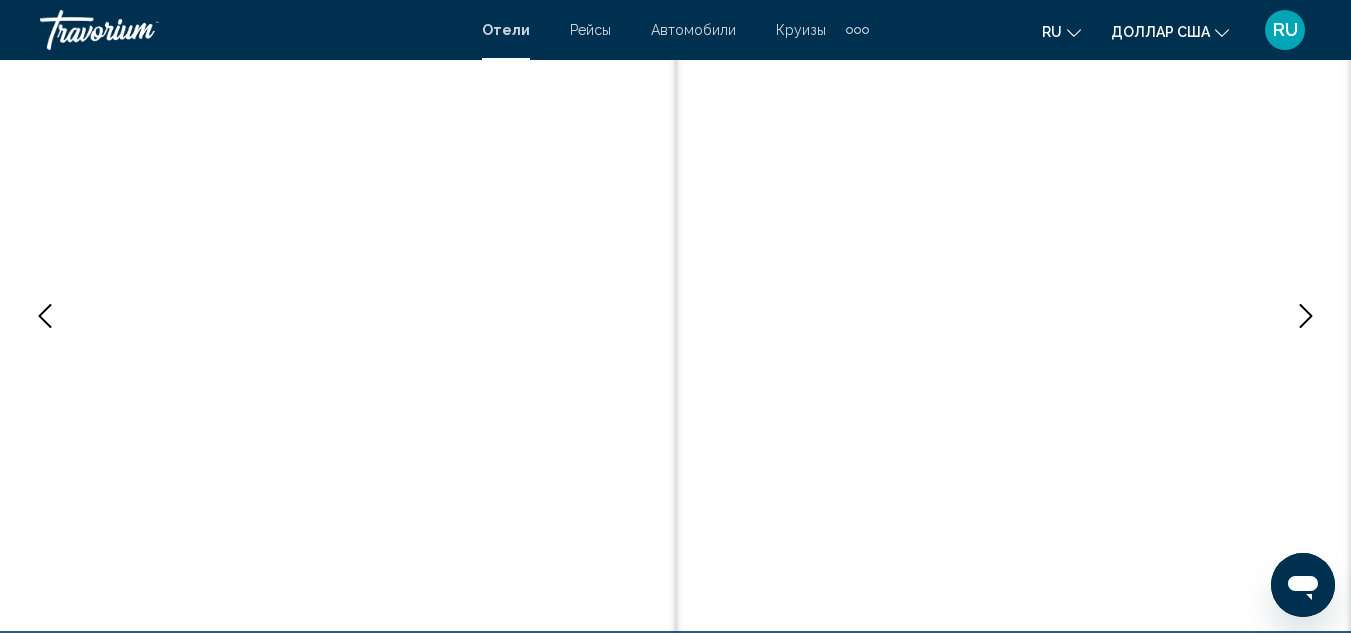 click at bounding box center [1306, 316] 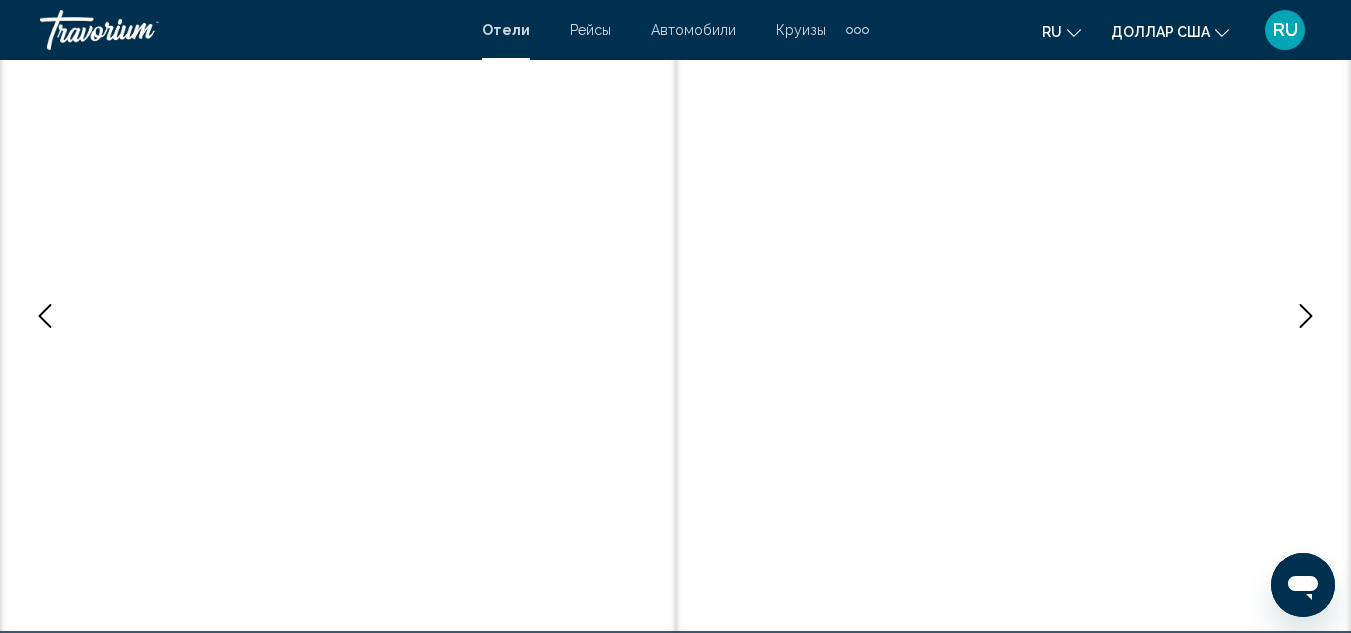 click at bounding box center [1306, 316] 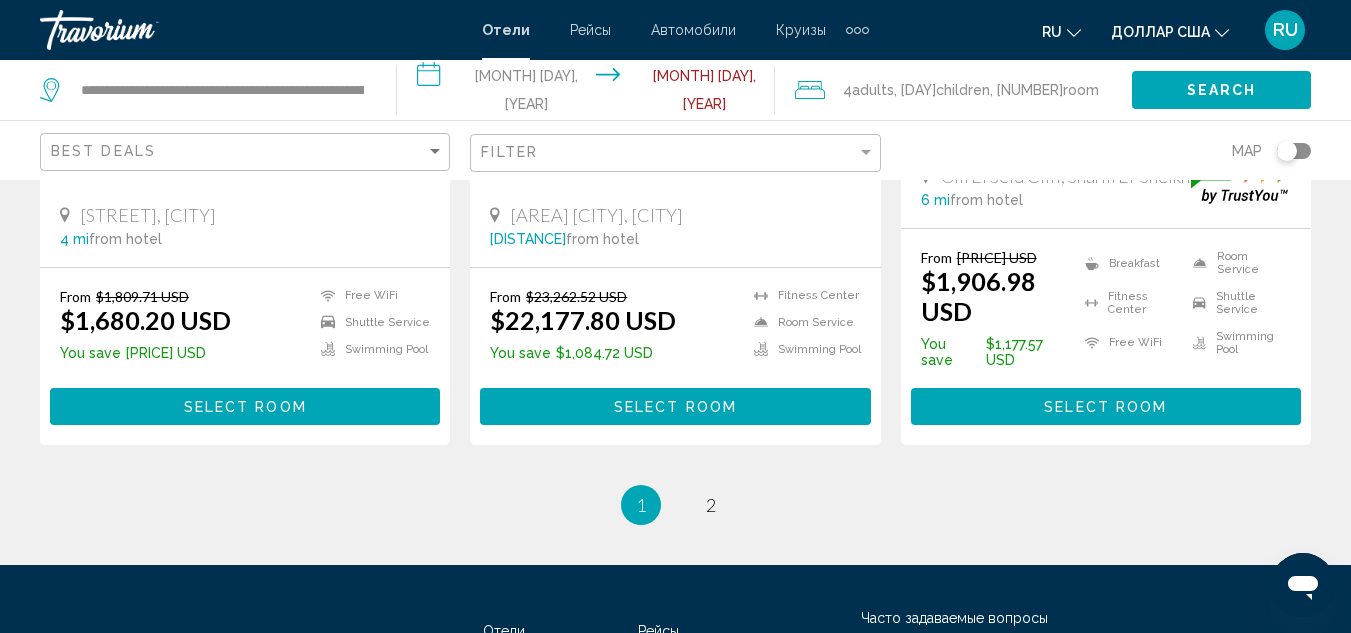 scroll, scrollTop: 3016, scrollLeft: 0, axis: vertical 